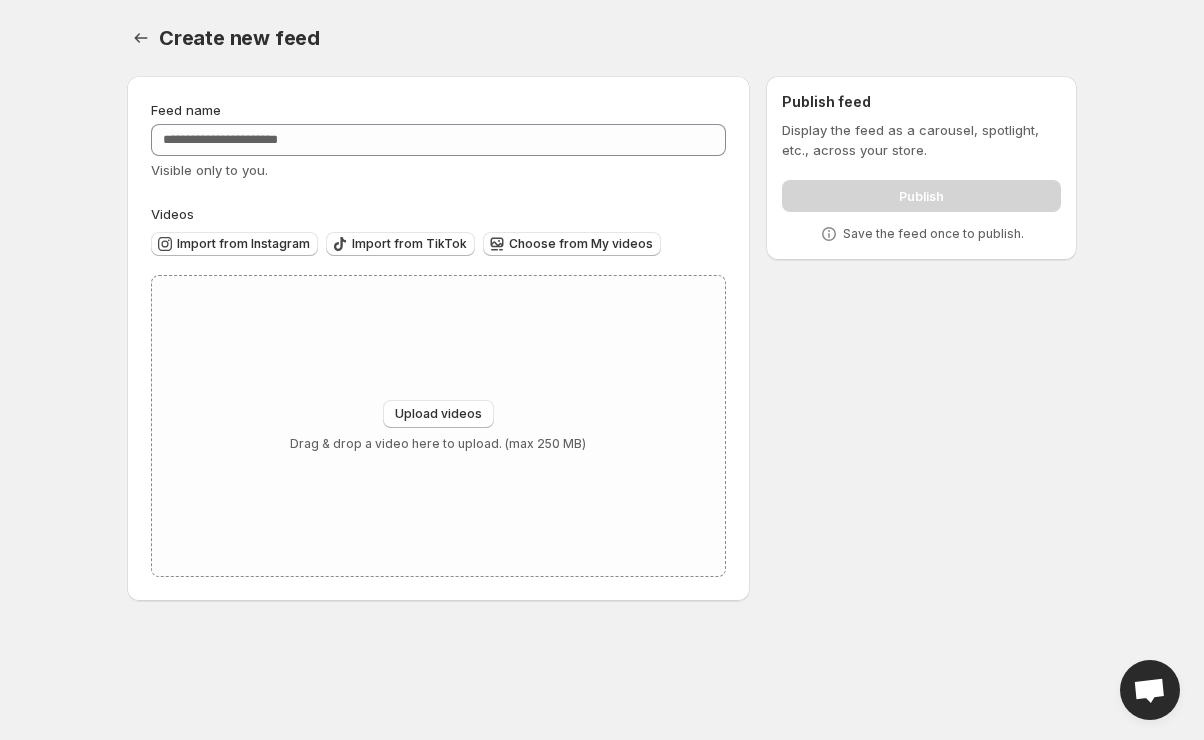 scroll, scrollTop: 0, scrollLeft: 0, axis: both 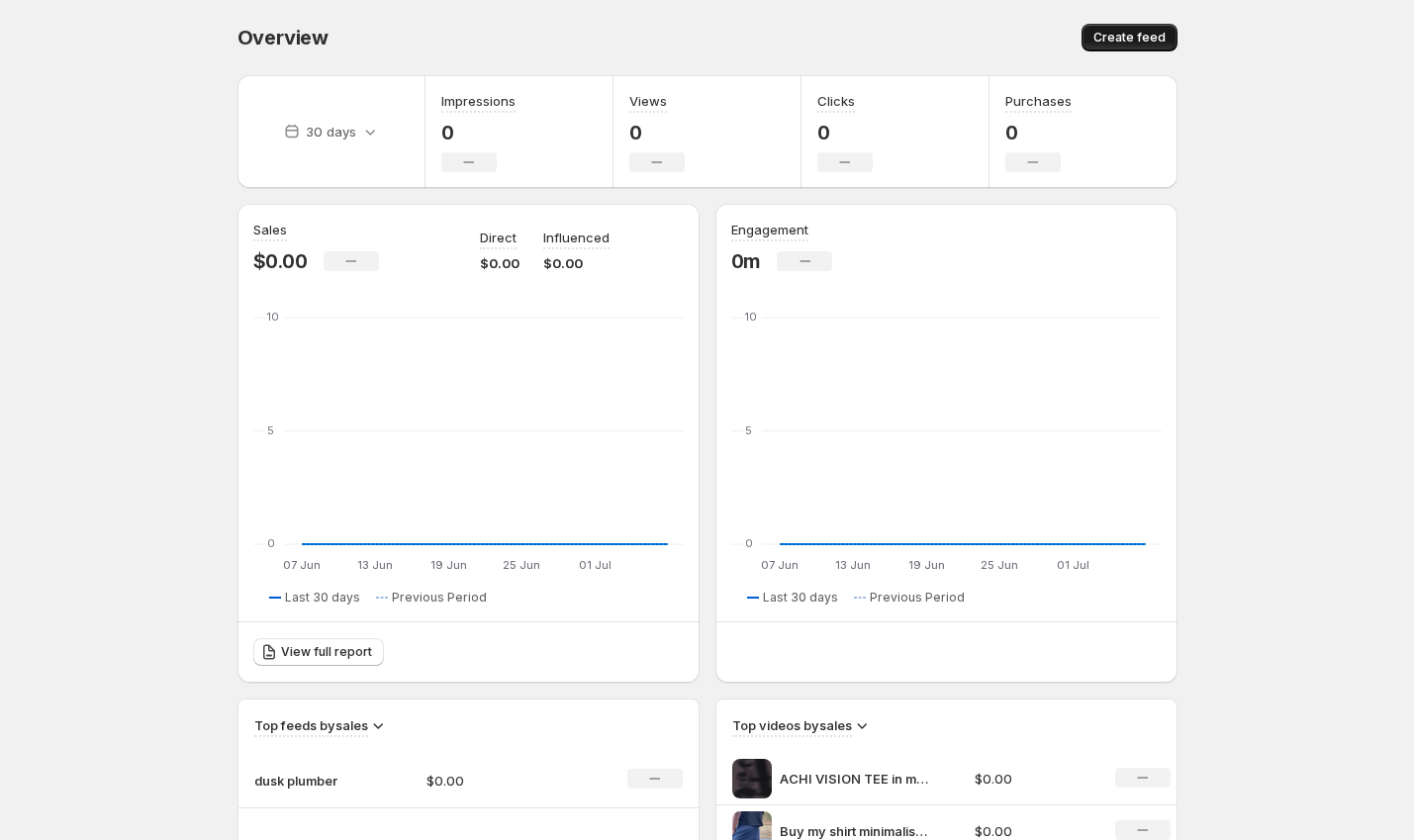 click on "Create feed" at bounding box center (1129, 38) 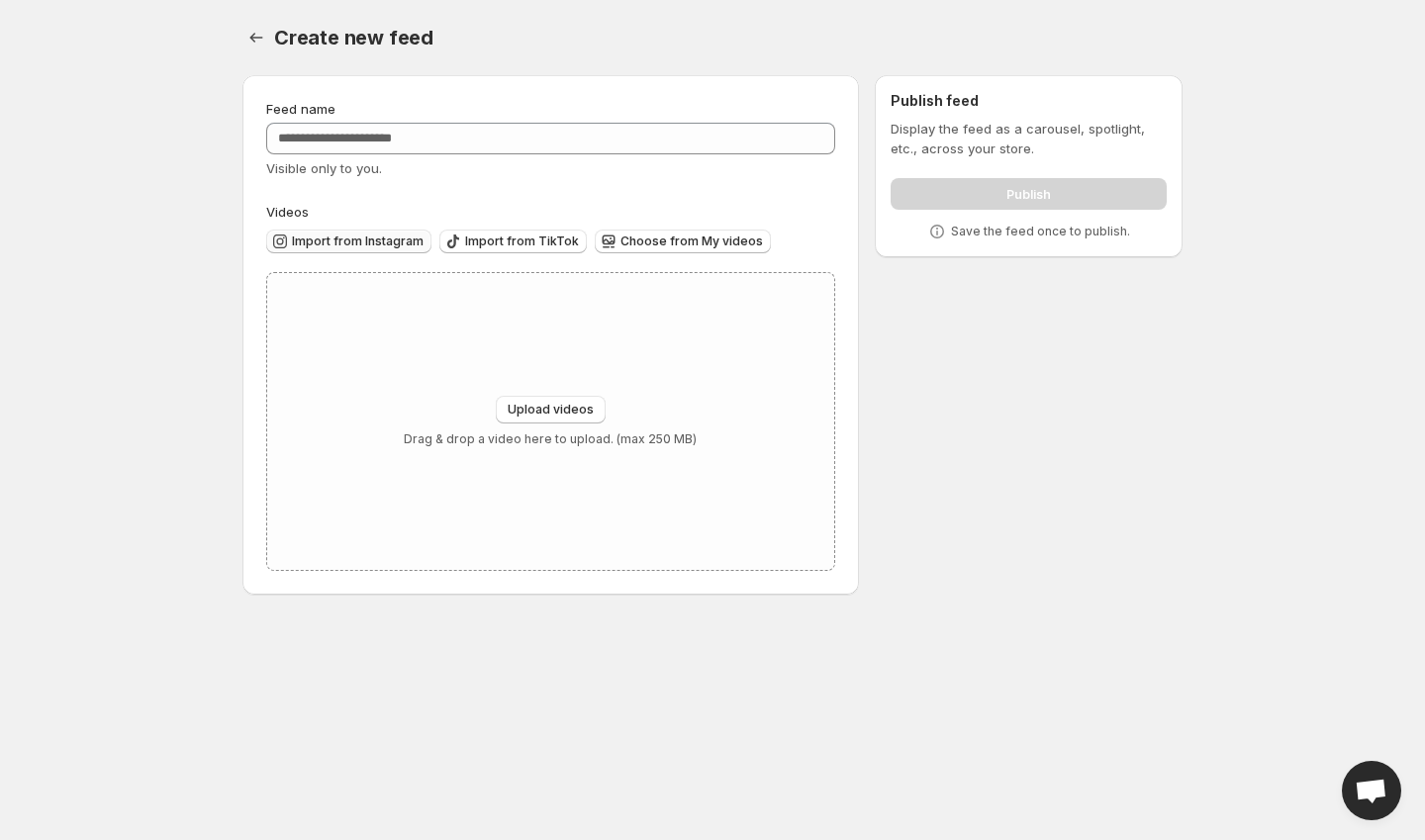 click on "Import from Instagram" at bounding box center [357, 241] 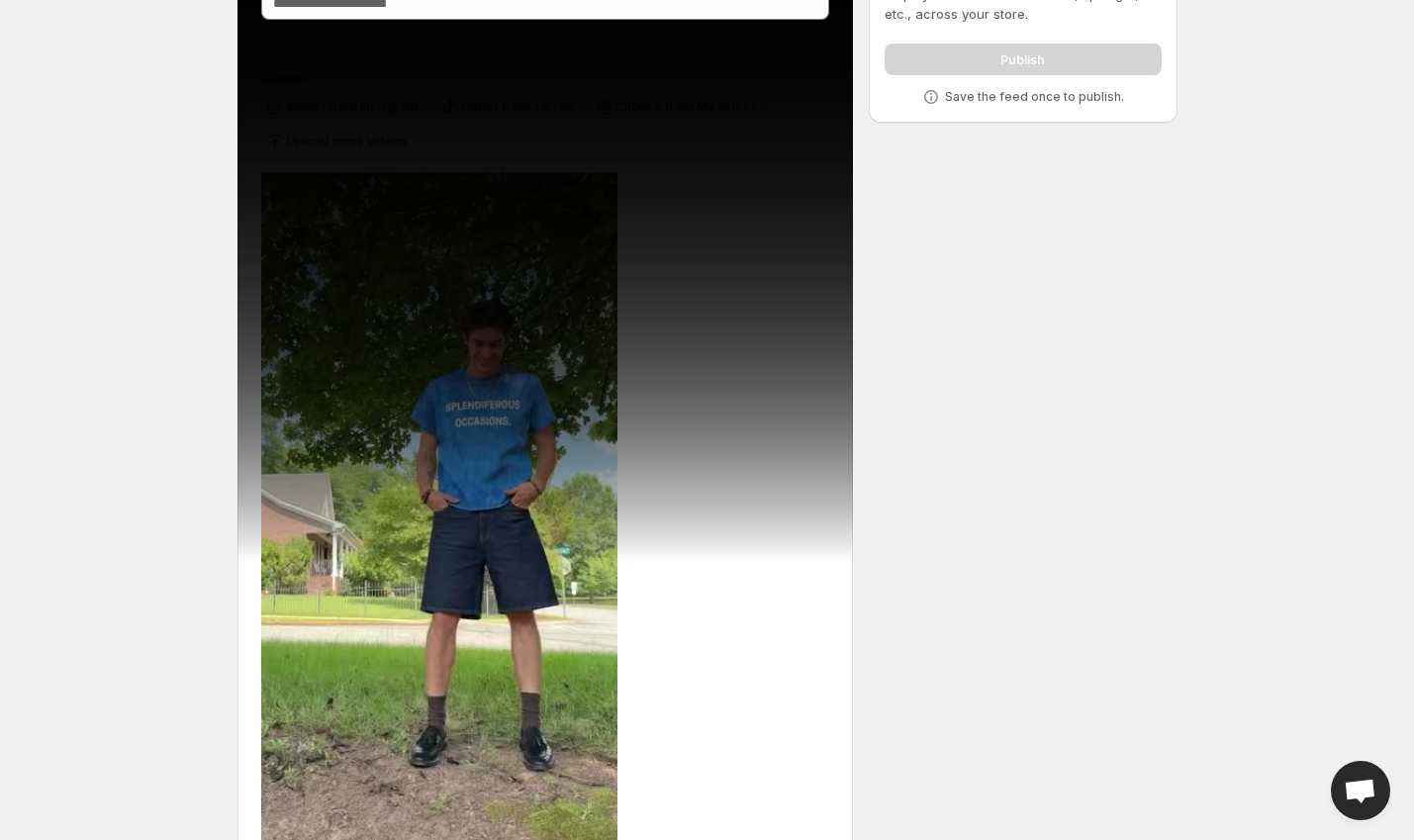 scroll, scrollTop: 164, scrollLeft: 0, axis: vertical 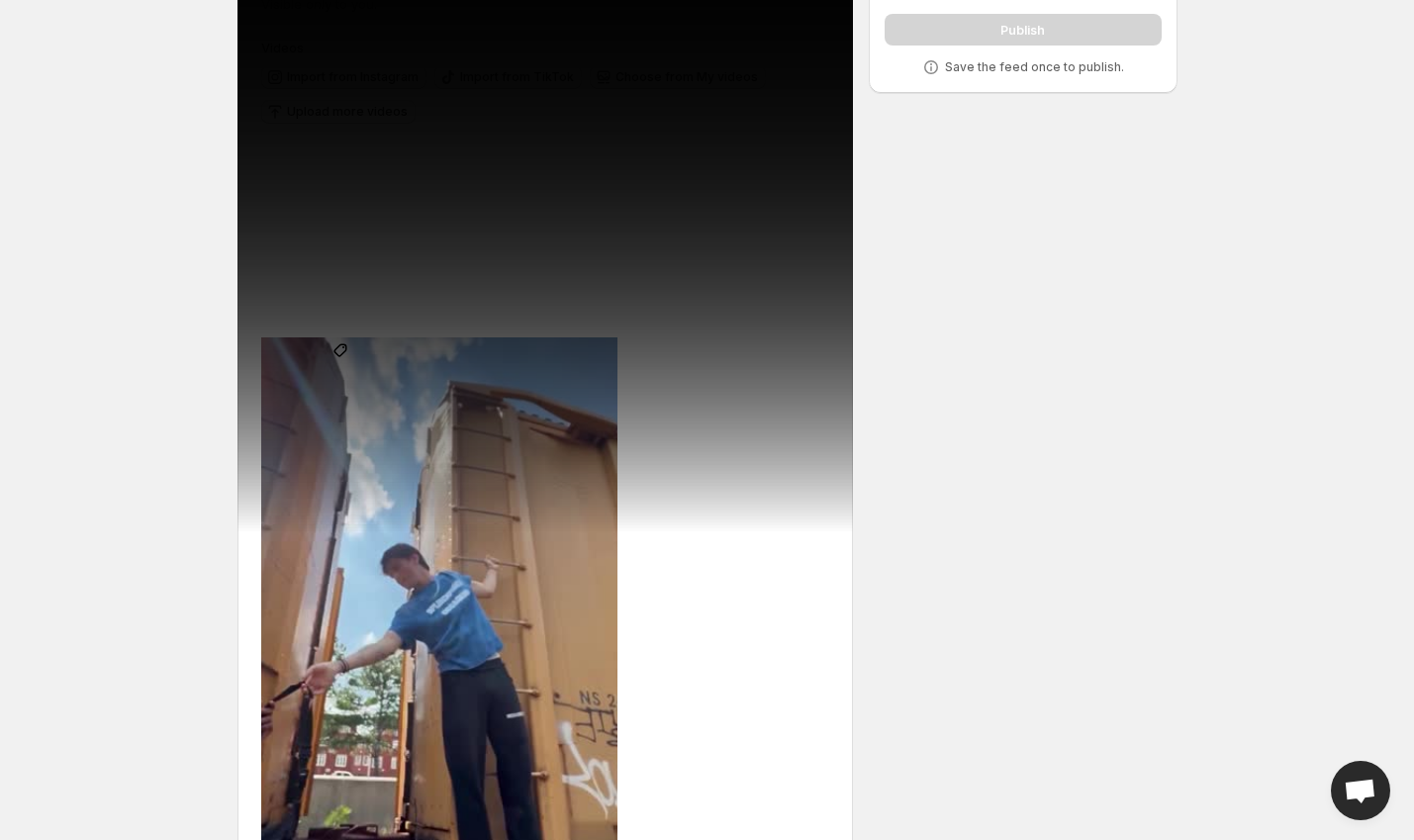 click on "Tag products" at bounding box center [340, 368] 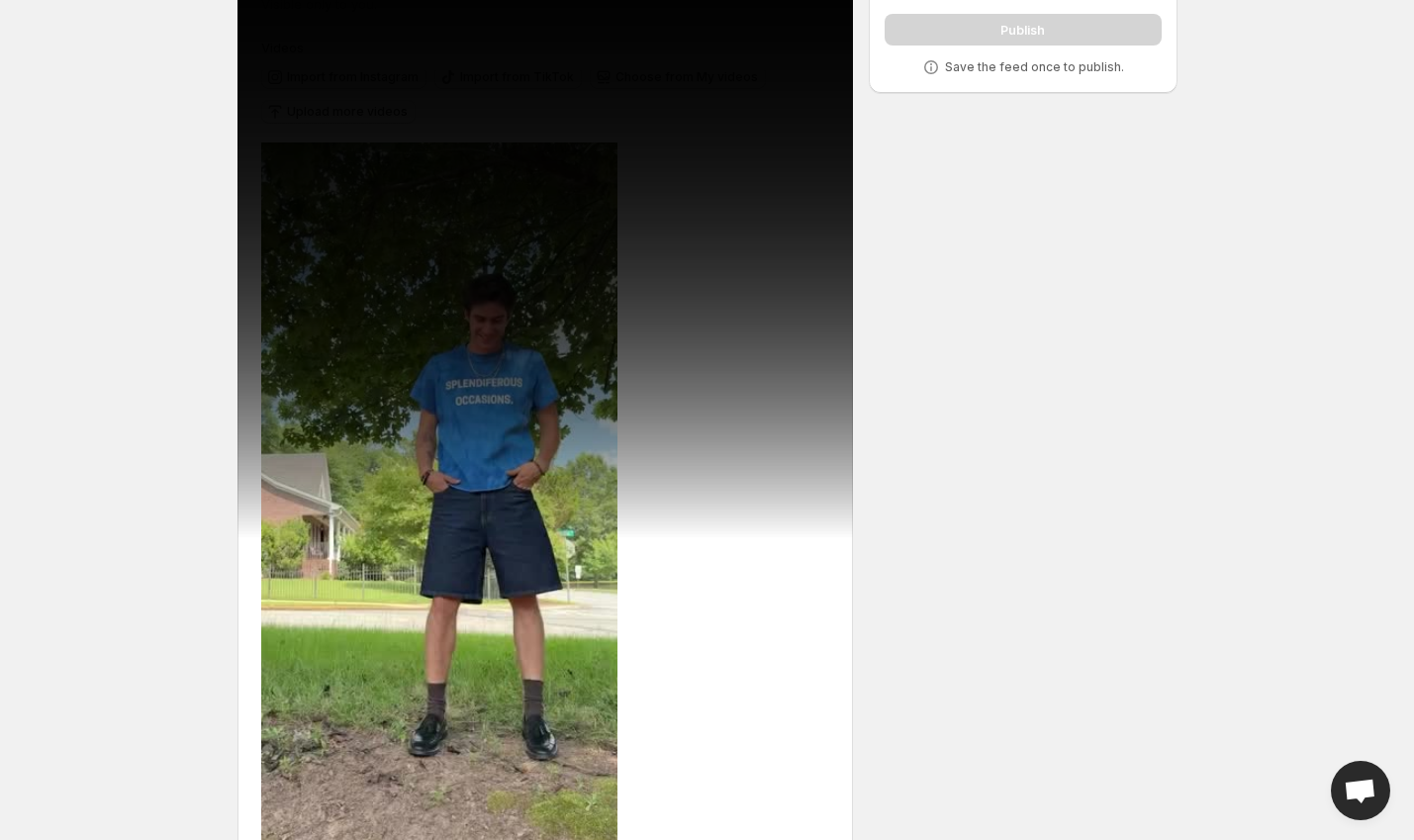click on "Tag products" at bounding box center (340, 1070) 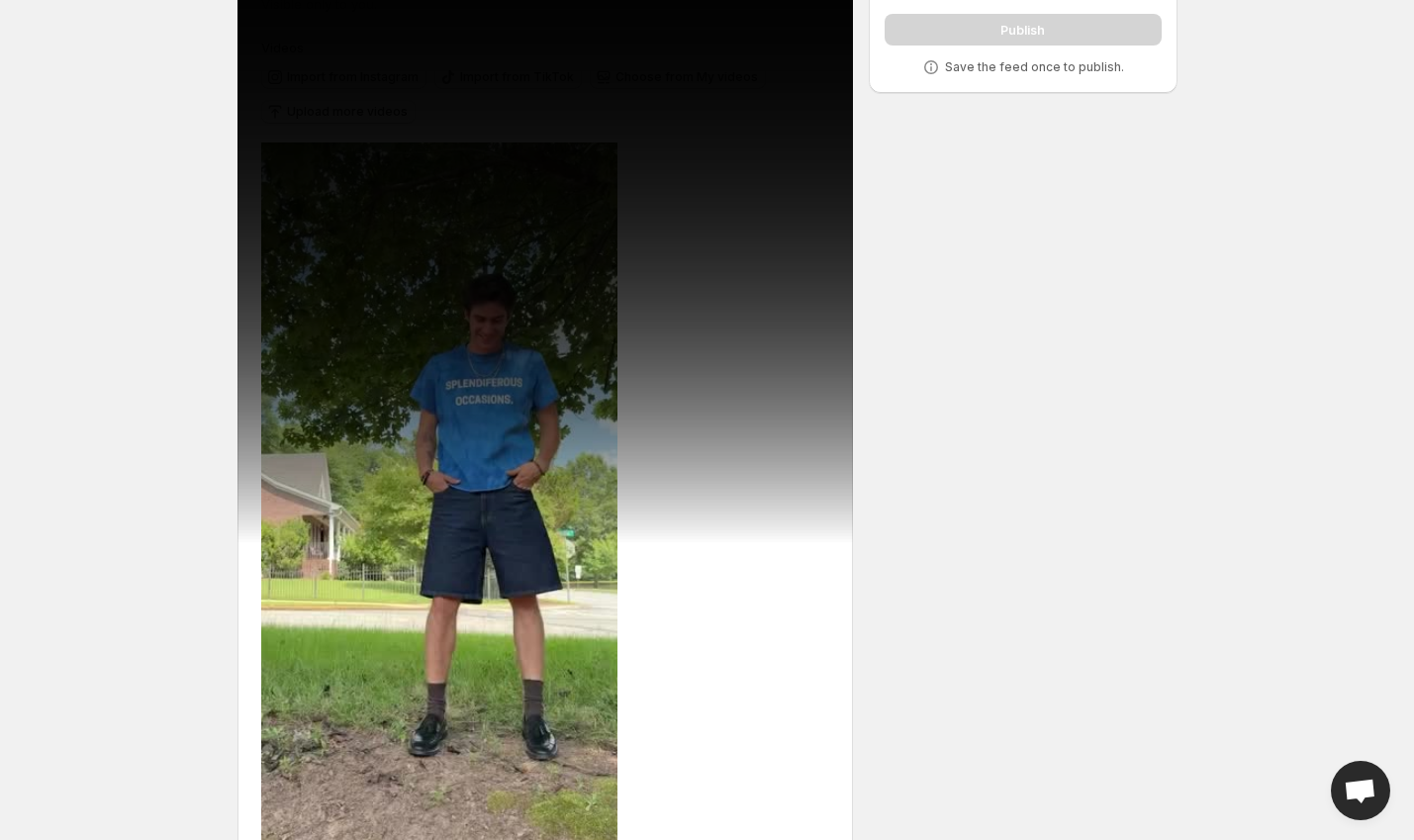 click on "Tag products" at bounding box center [340, 1761] 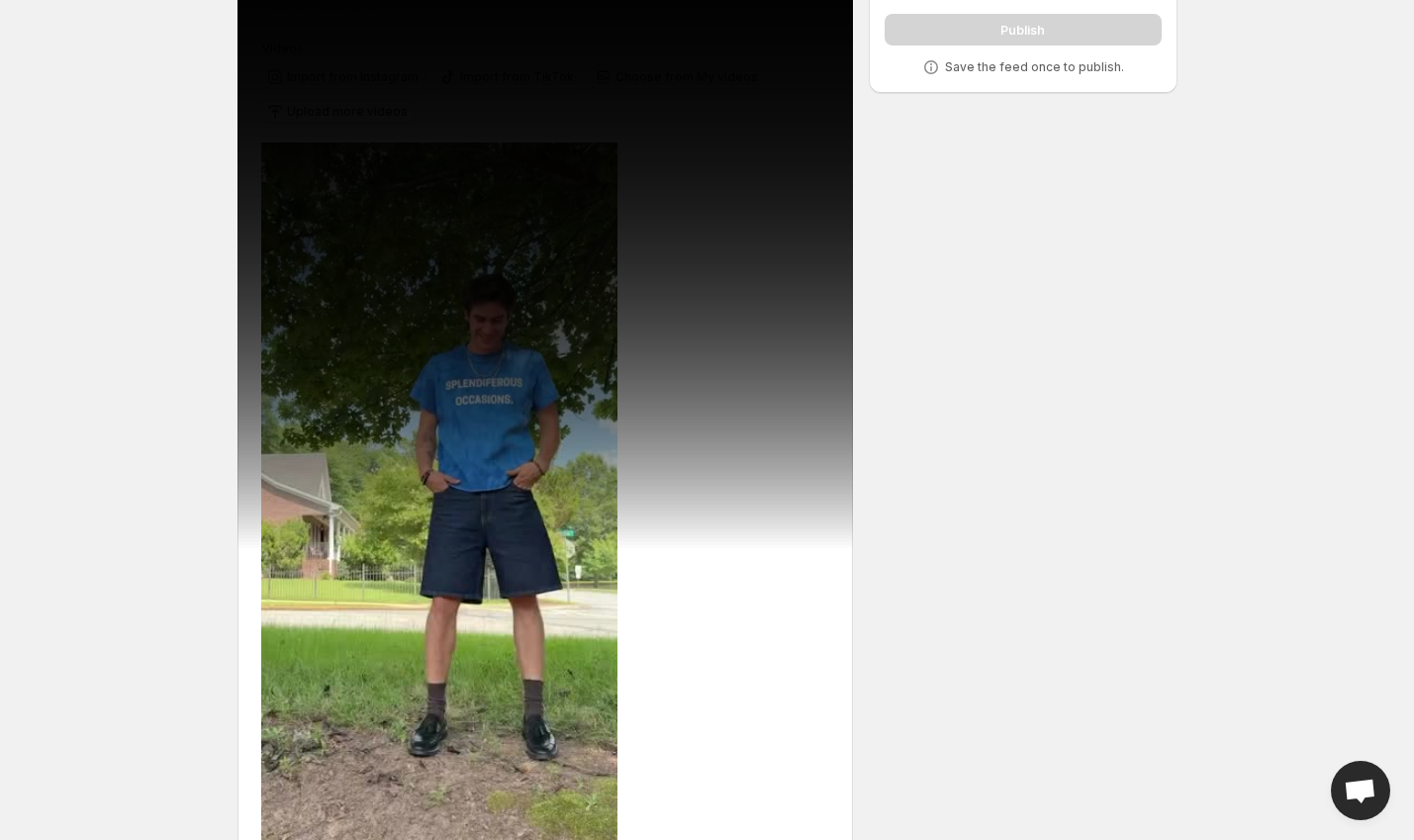click on "Tag products" at bounding box center [340, 2473] 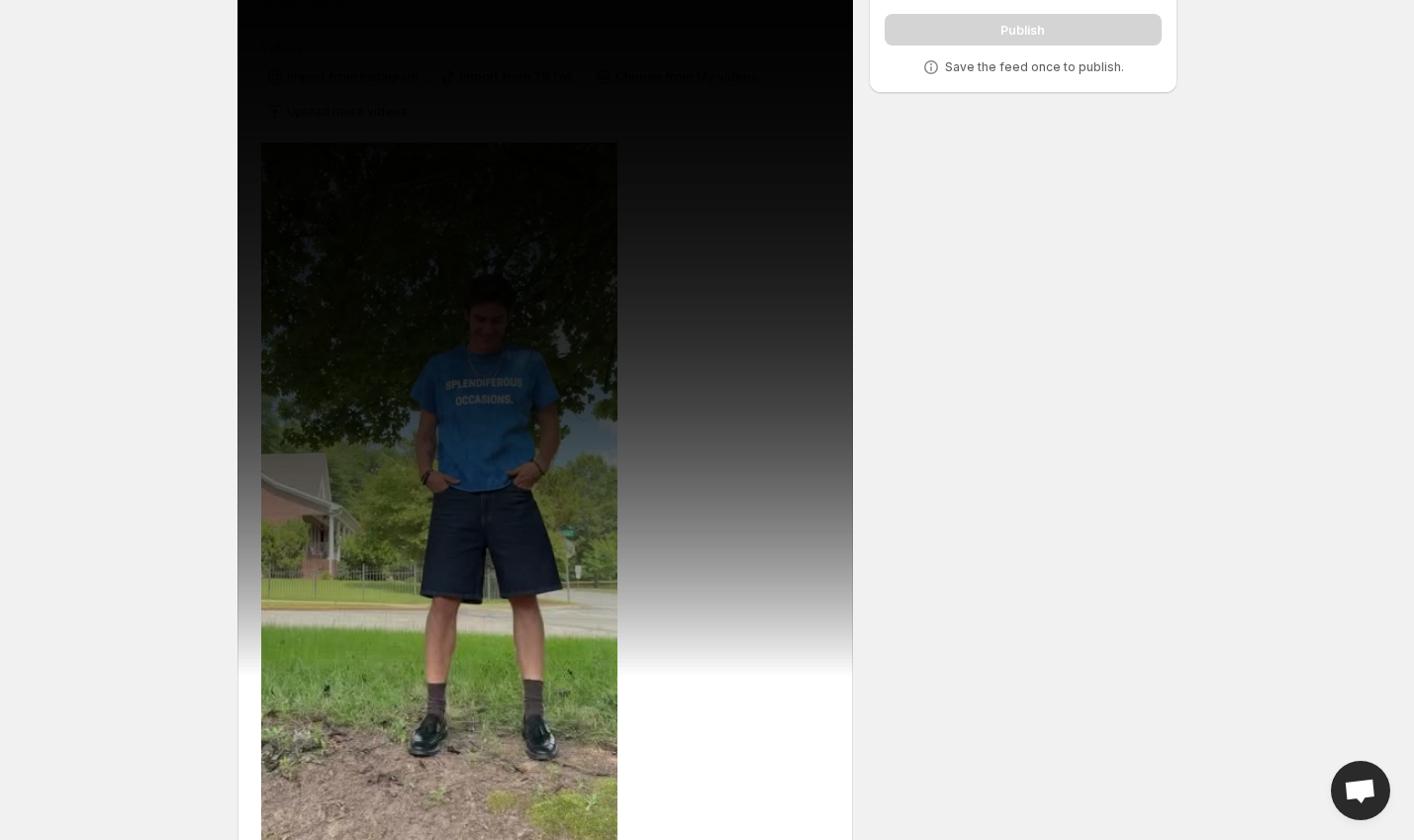 scroll, scrollTop: 0, scrollLeft: 0, axis: both 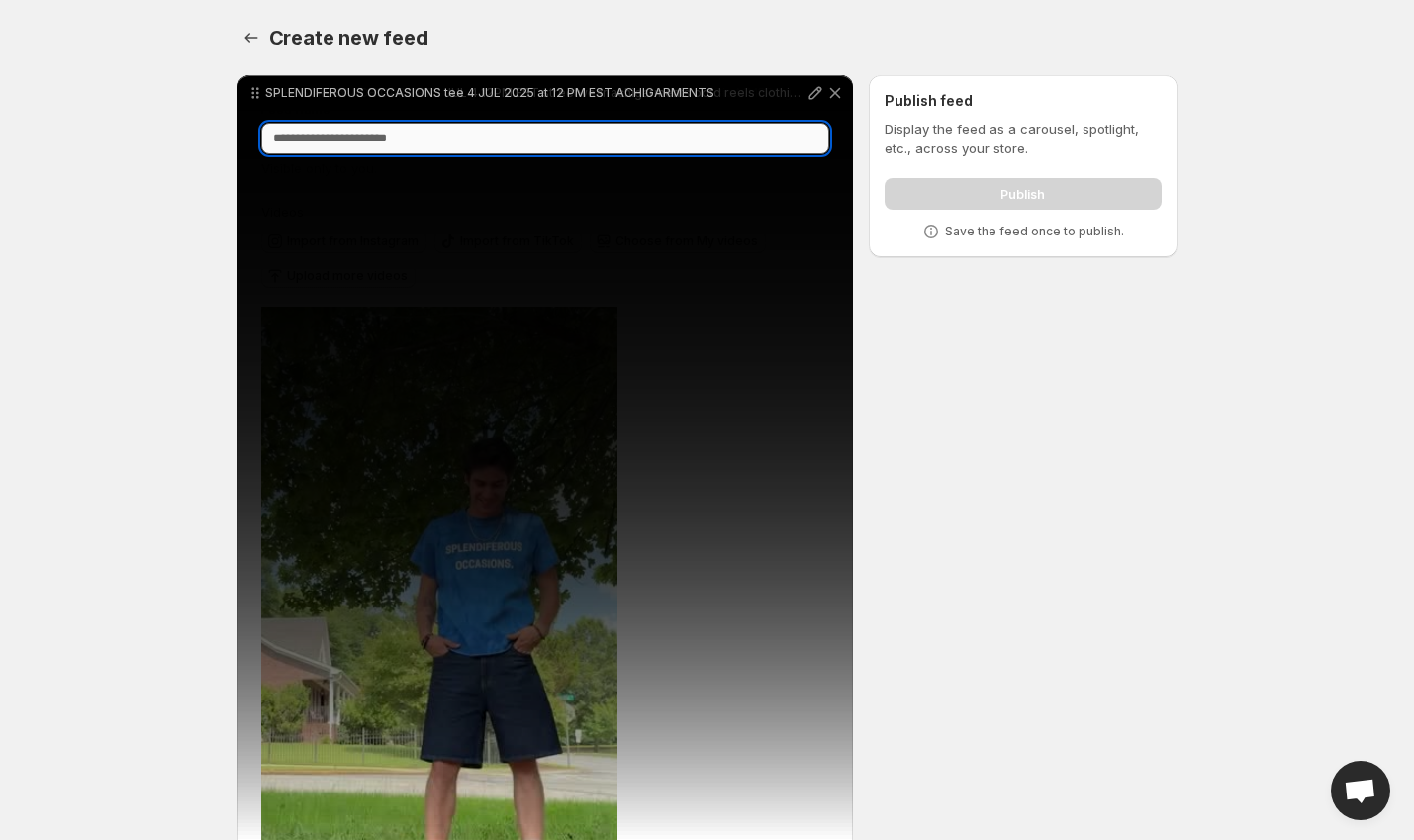 click on "Feed name" at bounding box center [545, 139] 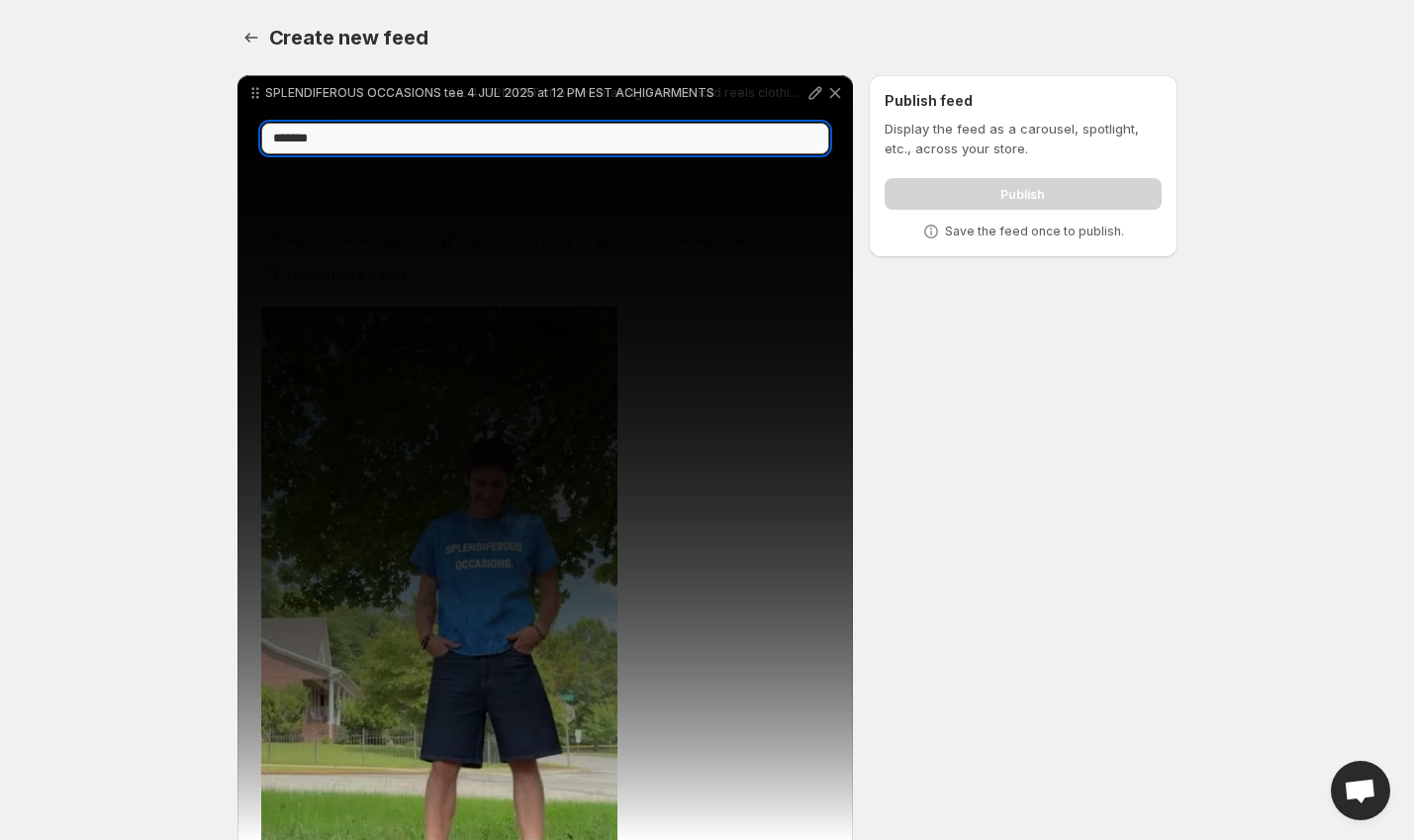 scroll, scrollTop: 164, scrollLeft: 0, axis: vertical 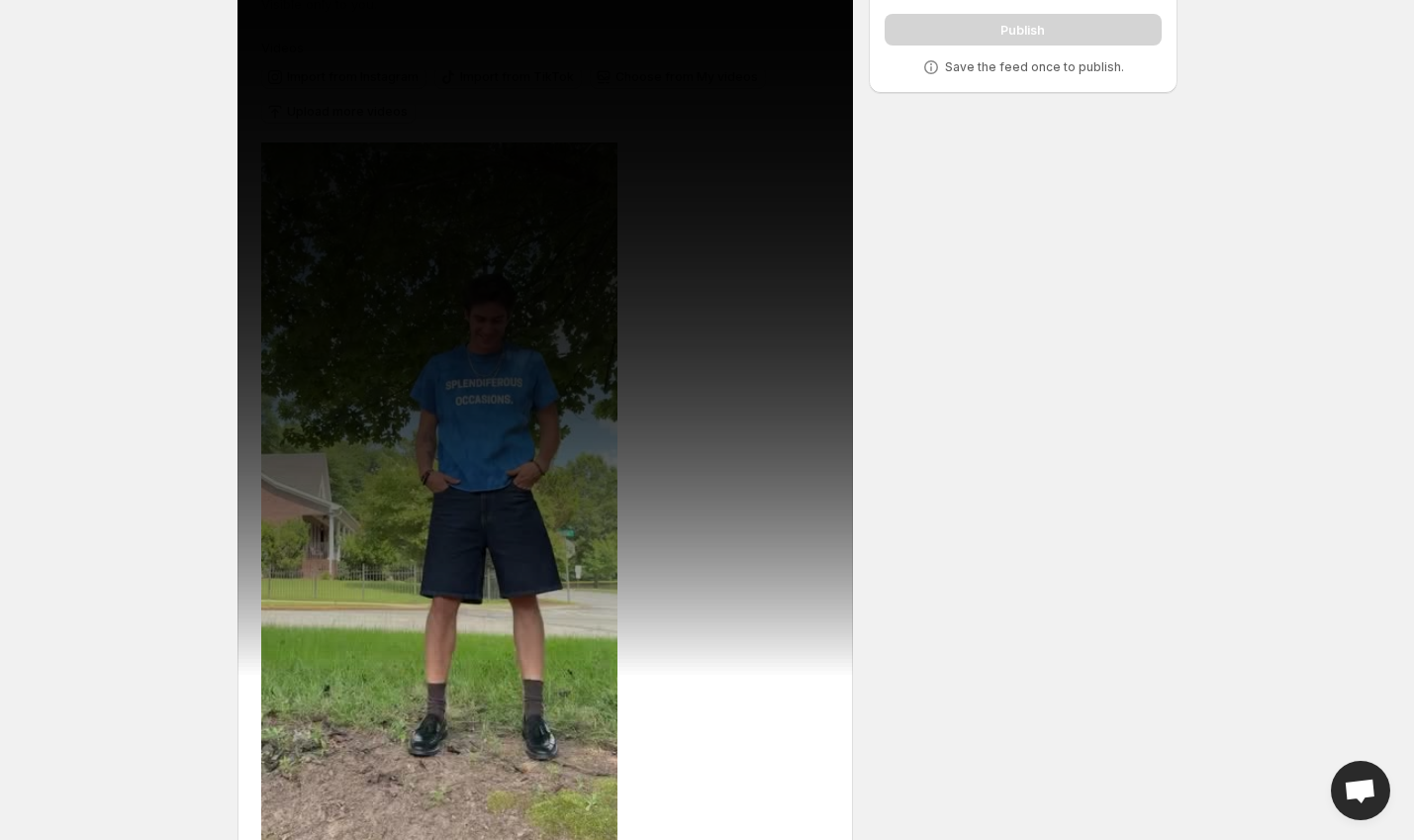 type on "*******" 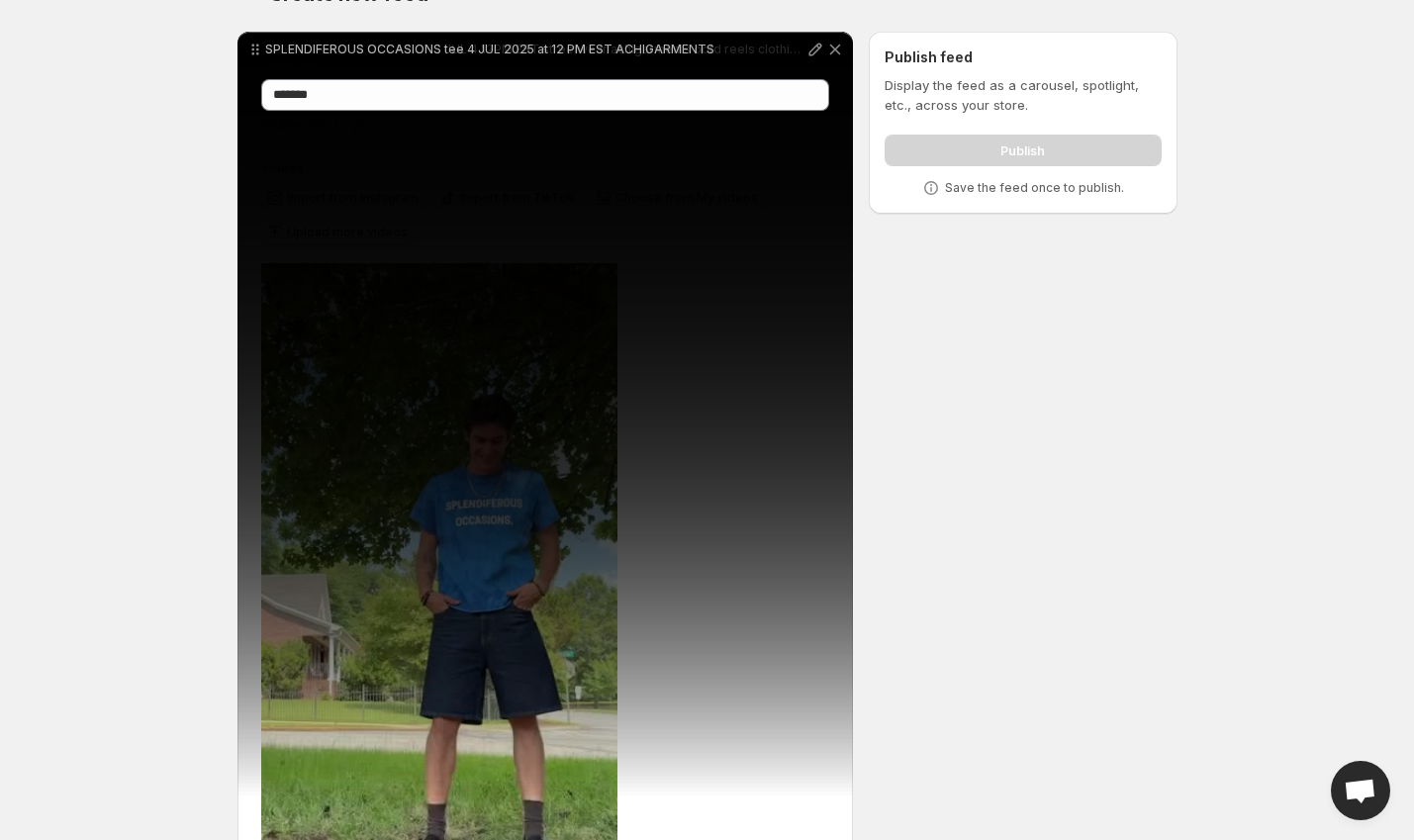 scroll, scrollTop: 0, scrollLeft: 0, axis: both 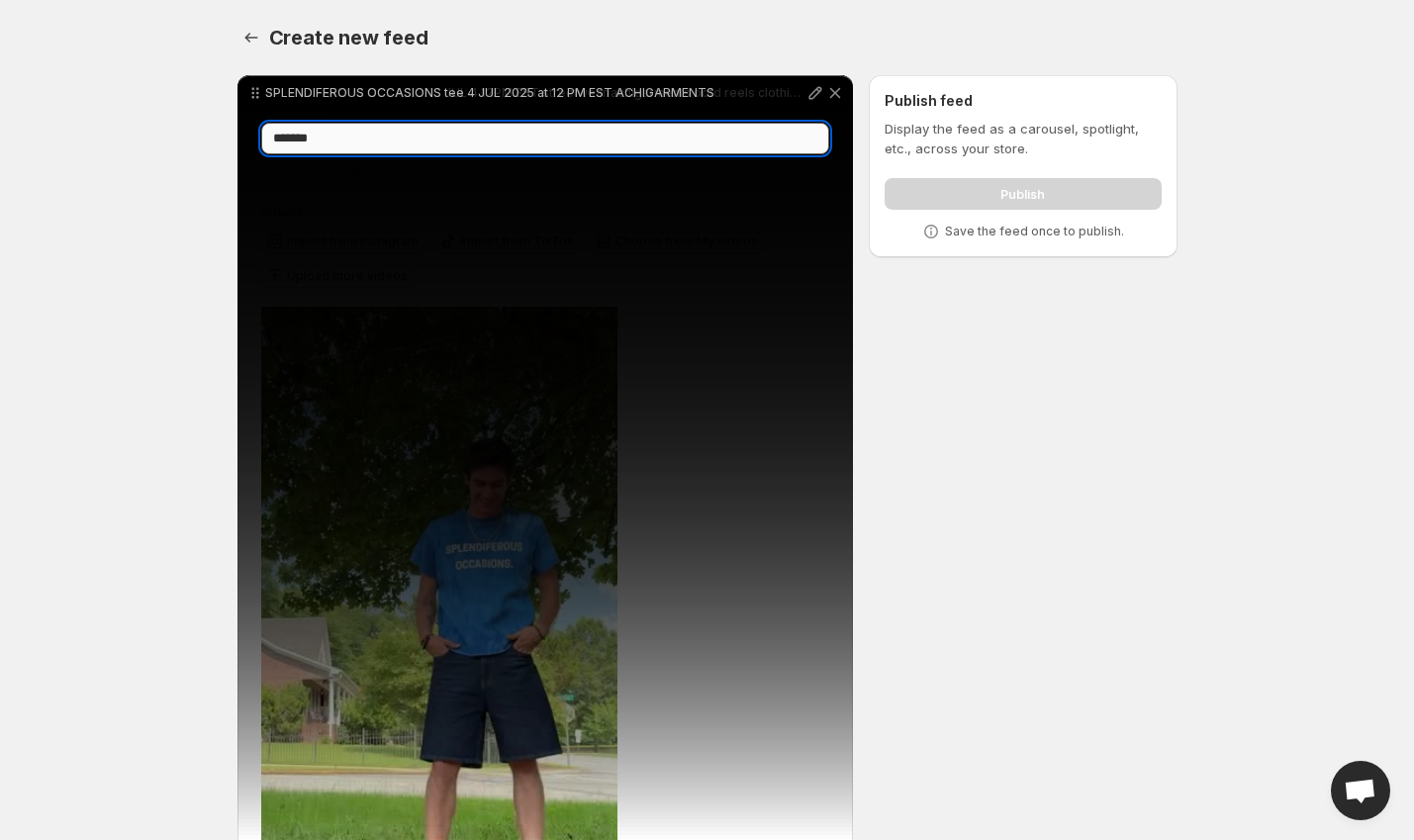 click on "*******" at bounding box center [545, 139] 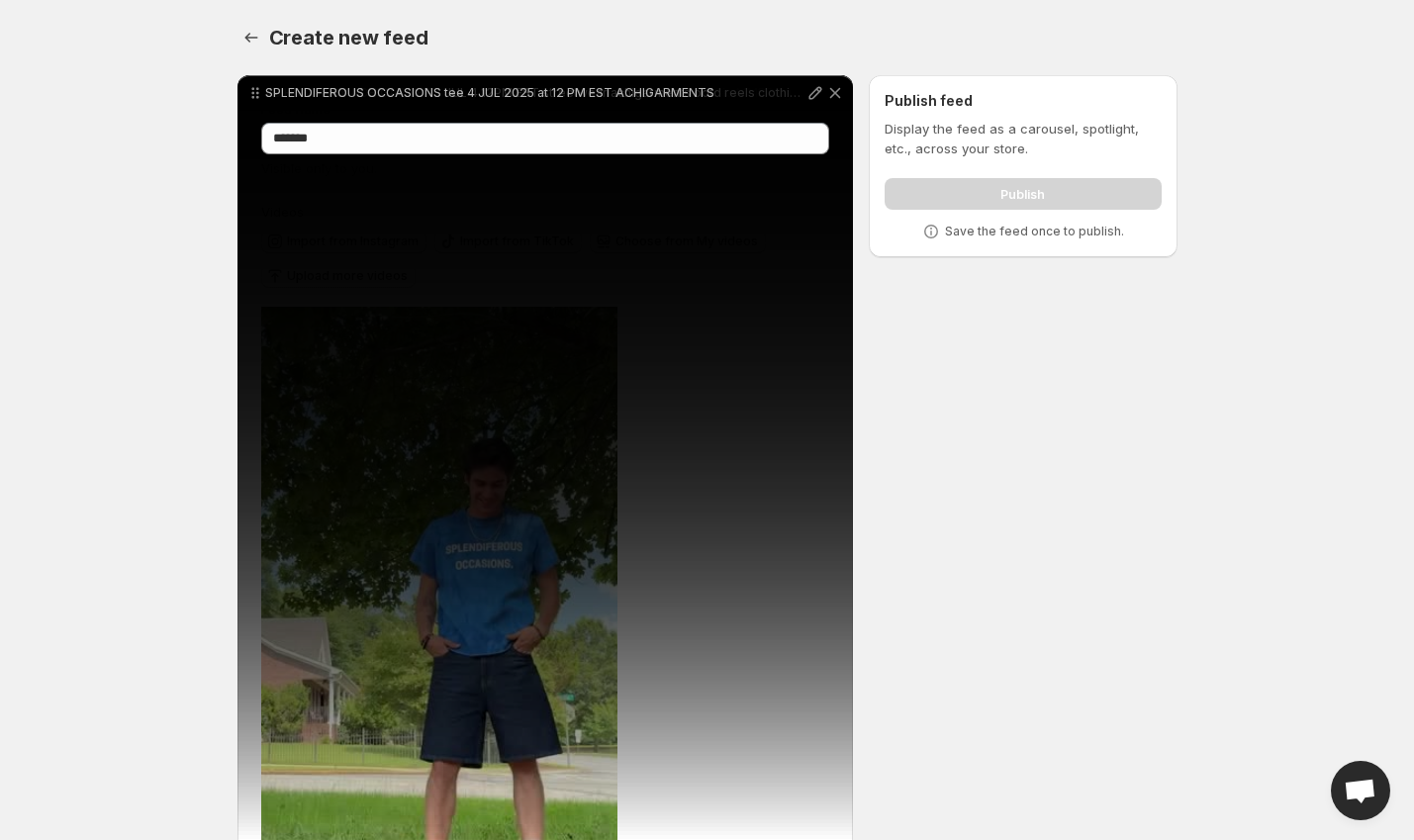click on "**********" at bounding box center (545, 1606) 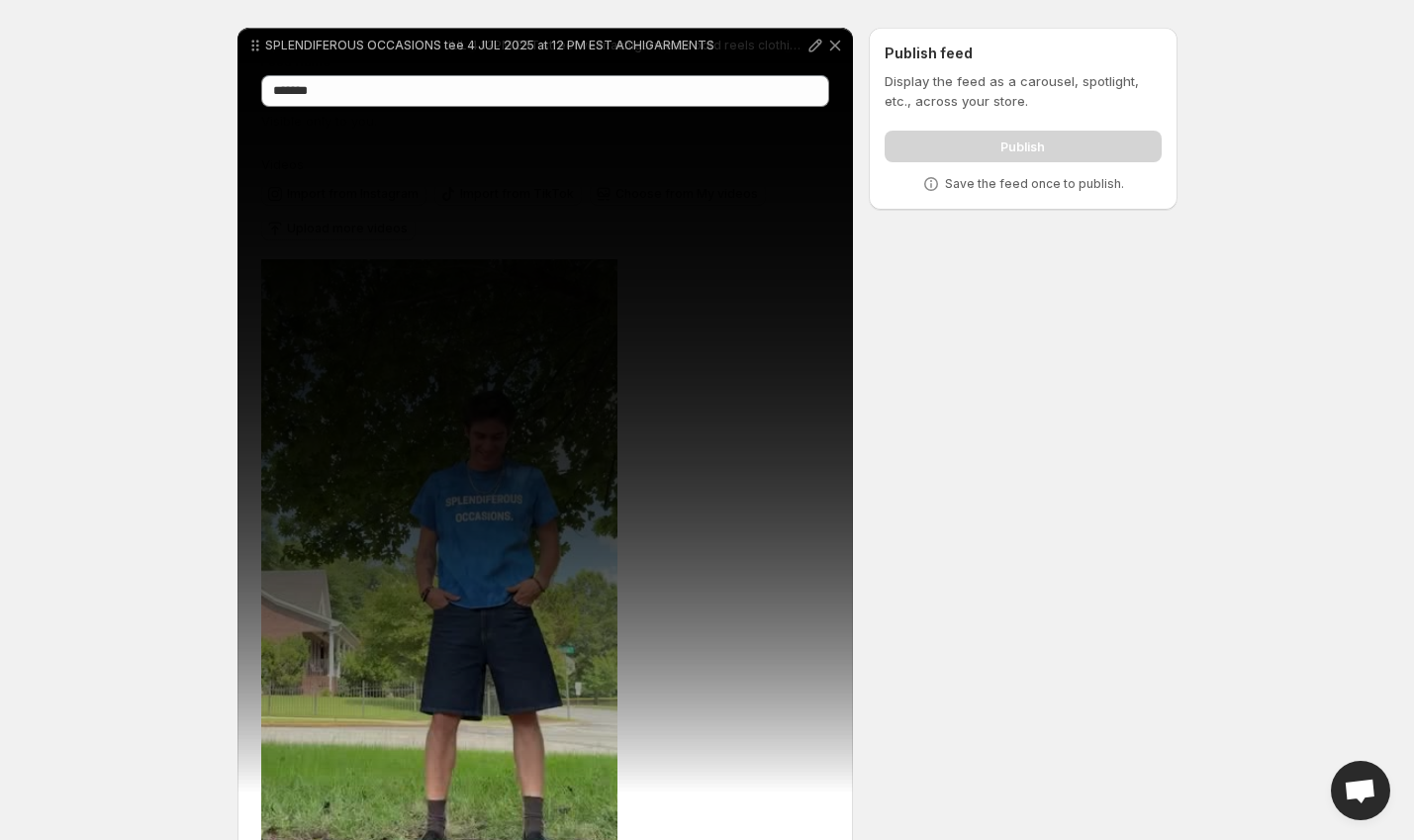 scroll, scrollTop: 0, scrollLeft: 0, axis: both 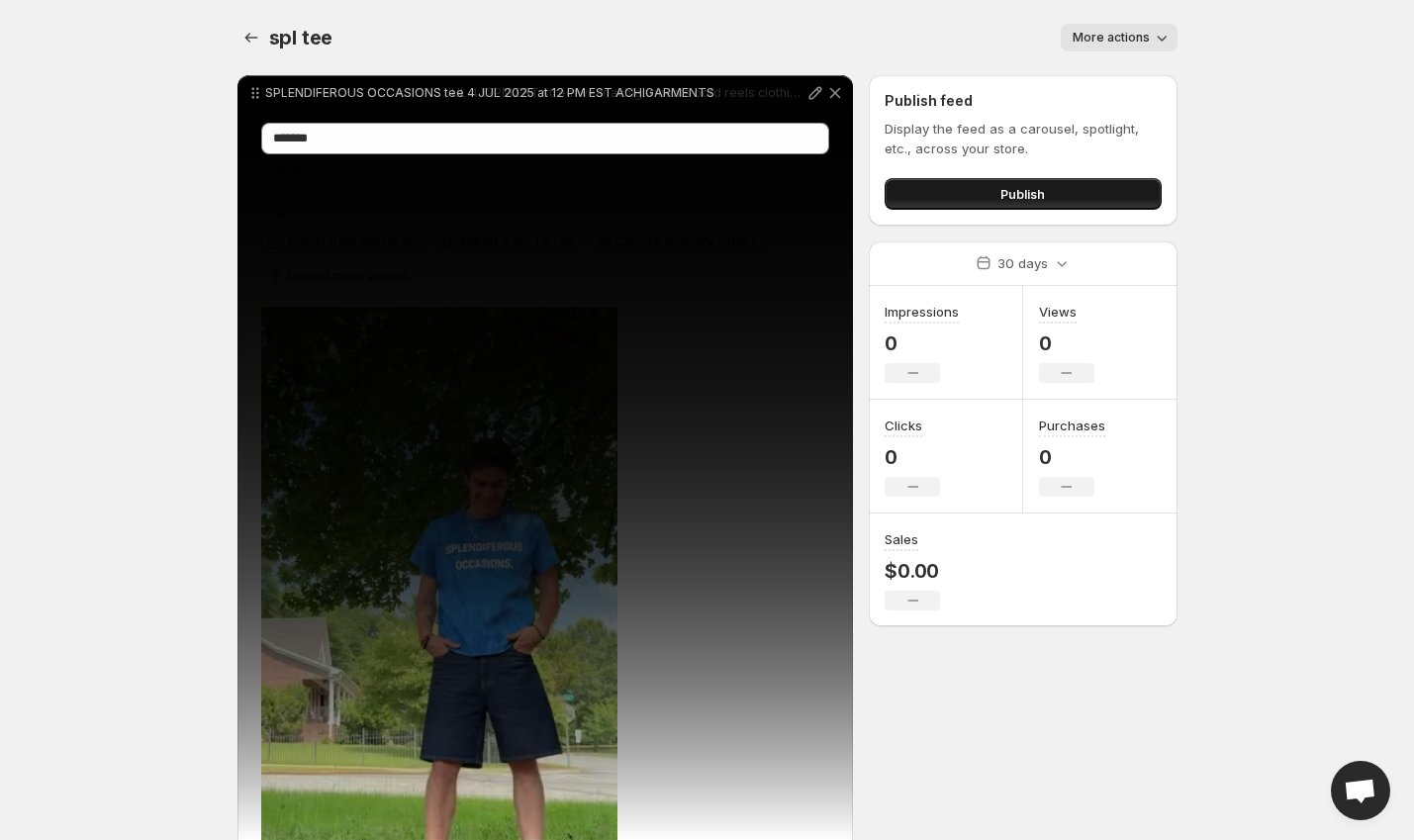 click on "Publish" at bounding box center (1022, 194) 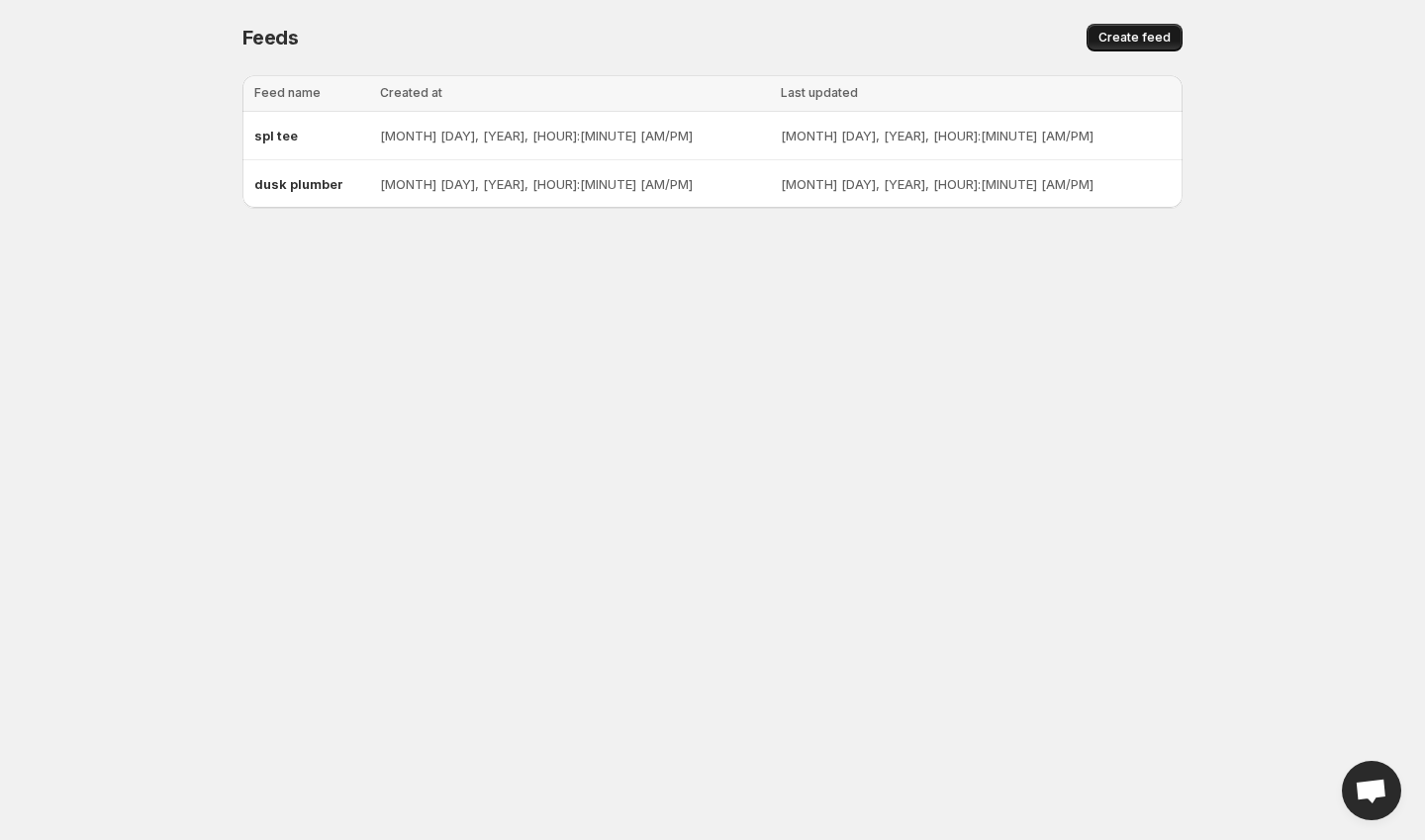 click on "Create feed" at bounding box center [1134, 38] 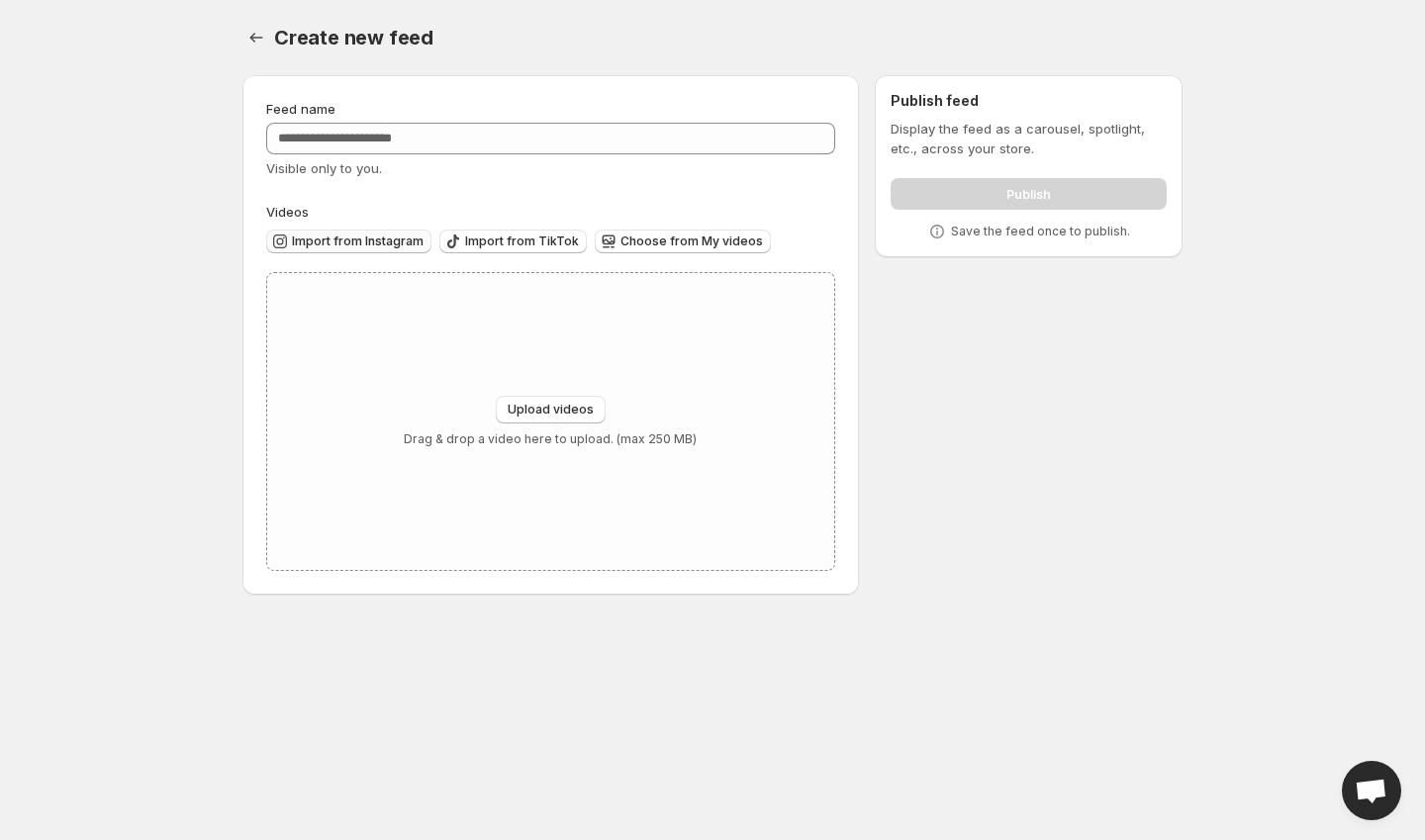 click on "Import from Instagram" at bounding box center (357, 241) 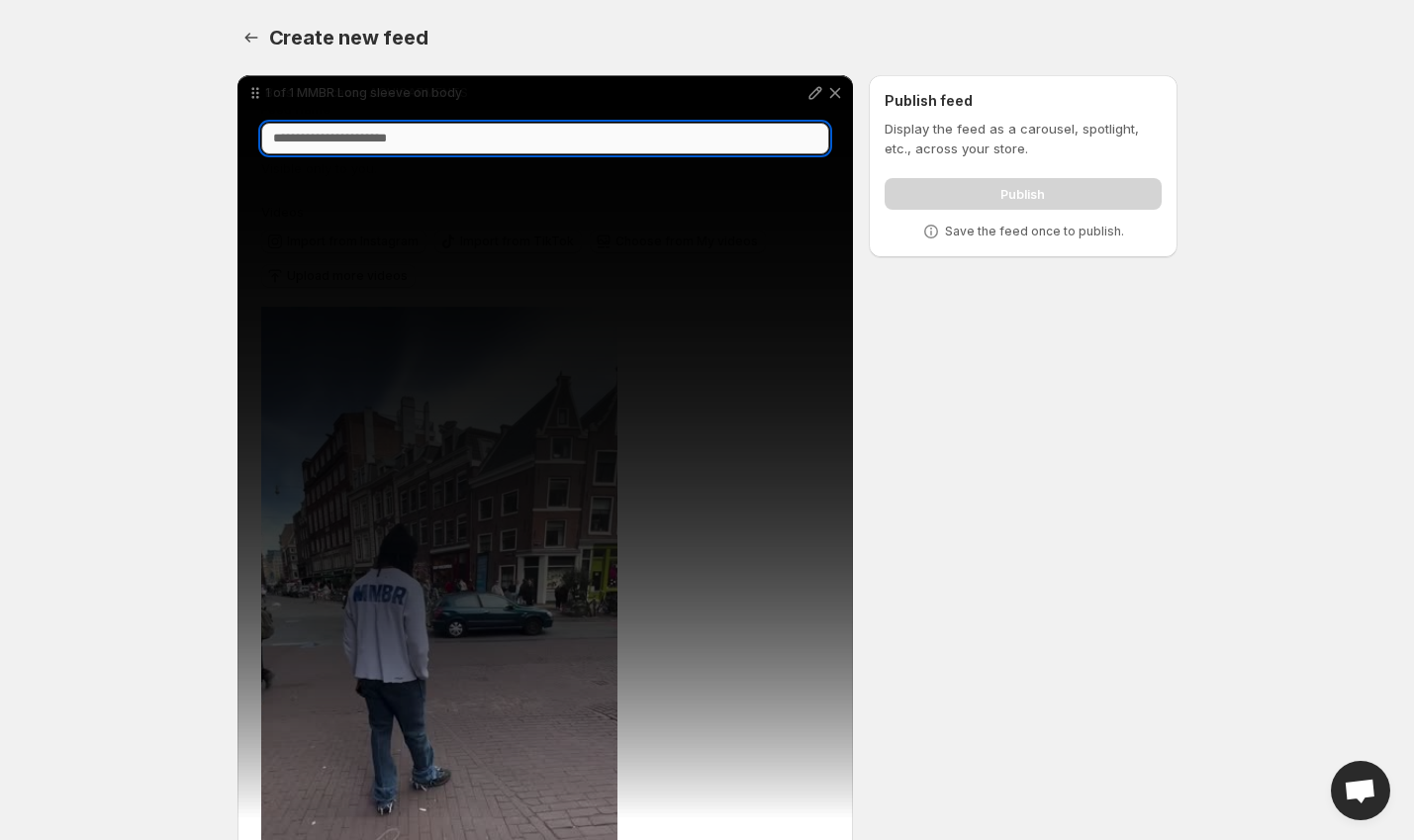 click on "Feed name" at bounding box center [545, 139] 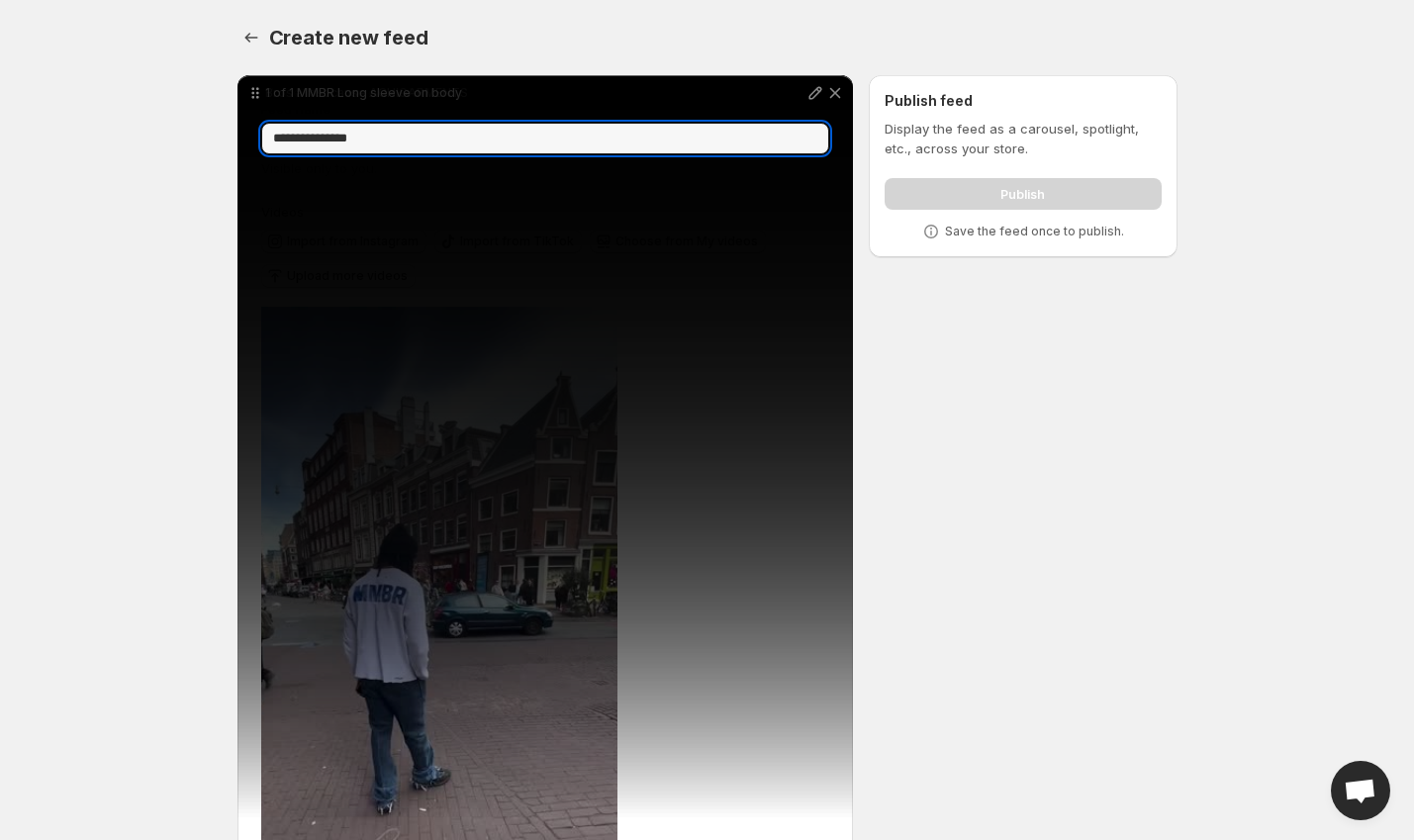 type on "**********" 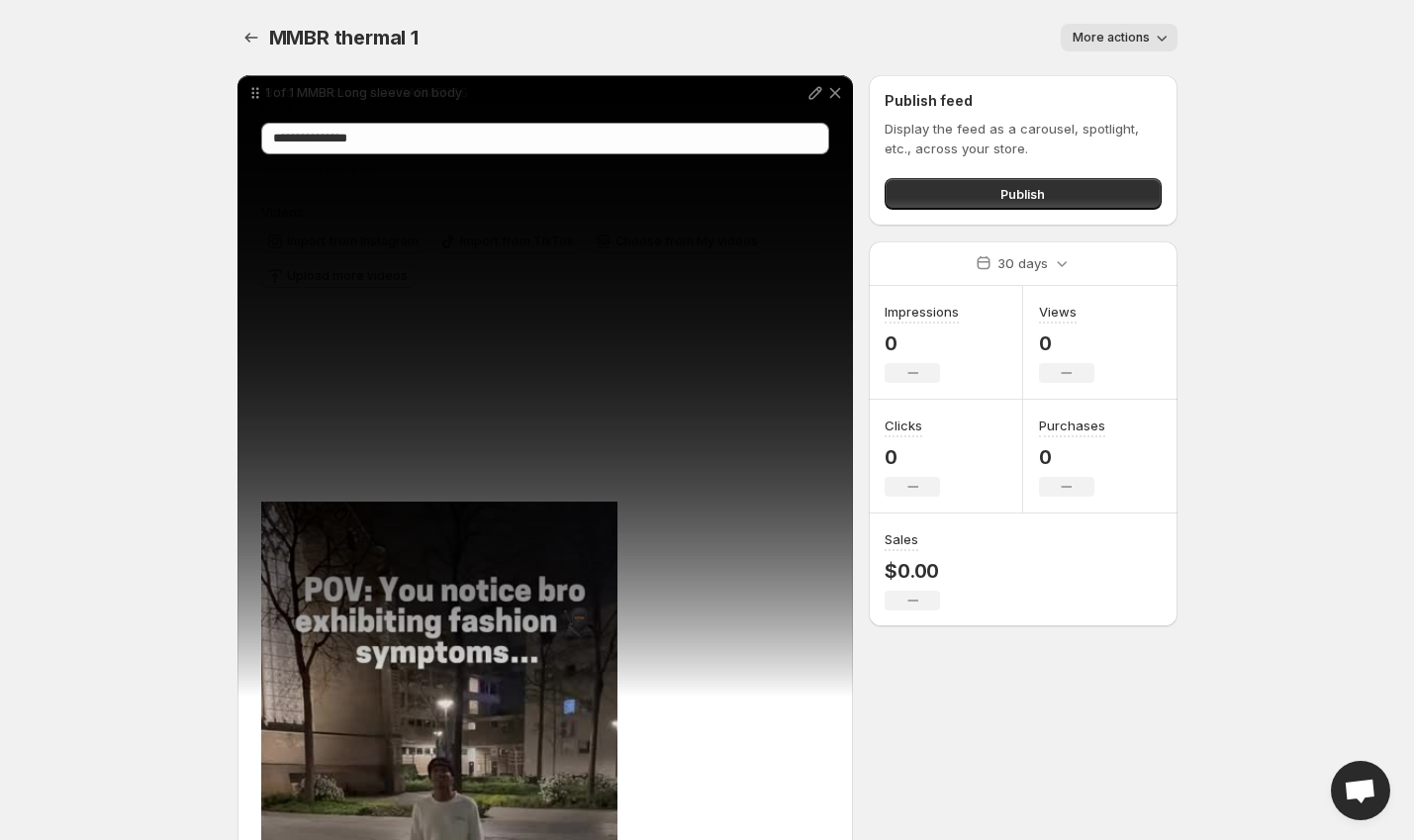 click on "Tag products" at bounding box center [340, 532] 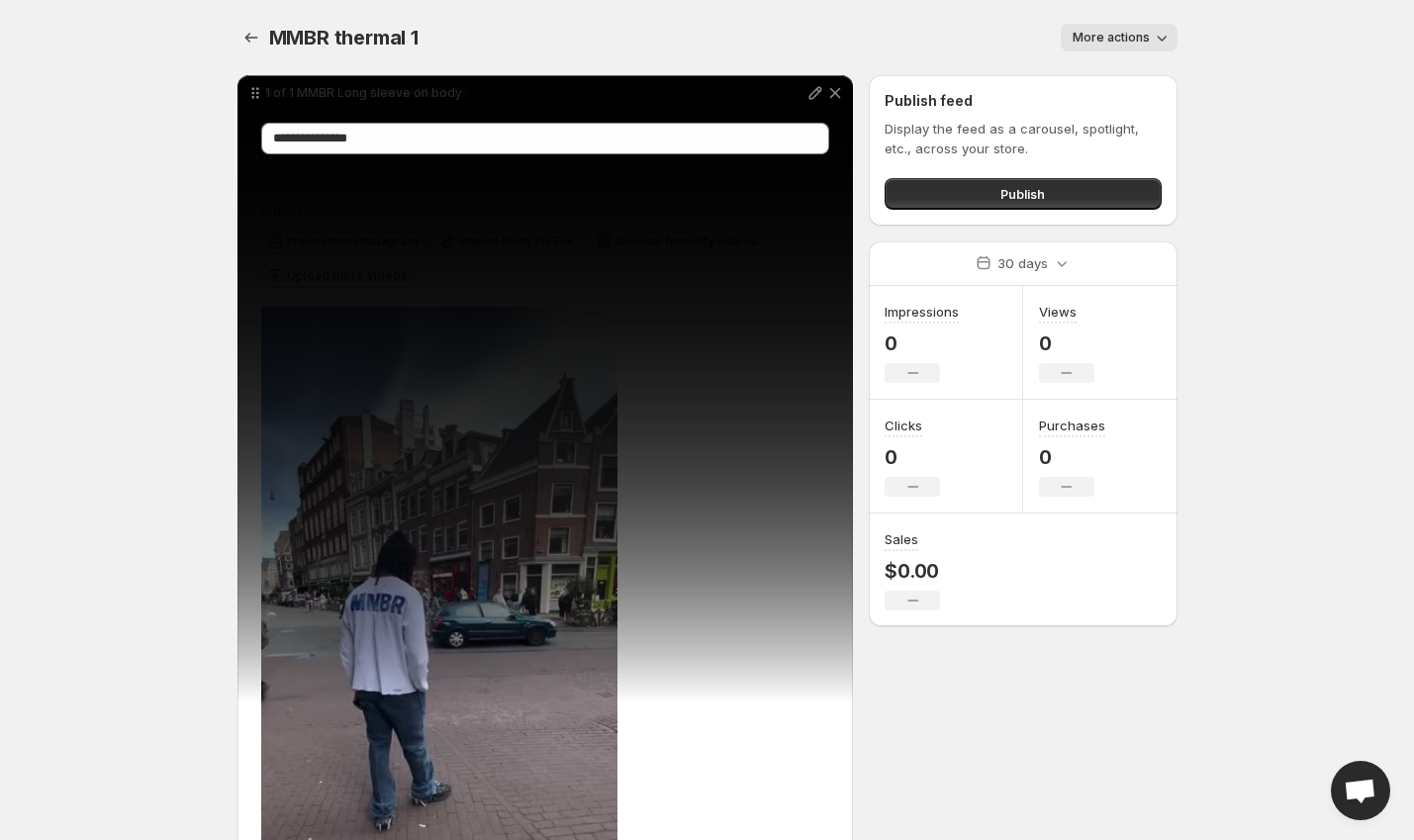 click on "Bros a lost cause
ACHIGARMENTS" at bounding box center [545, 1331] 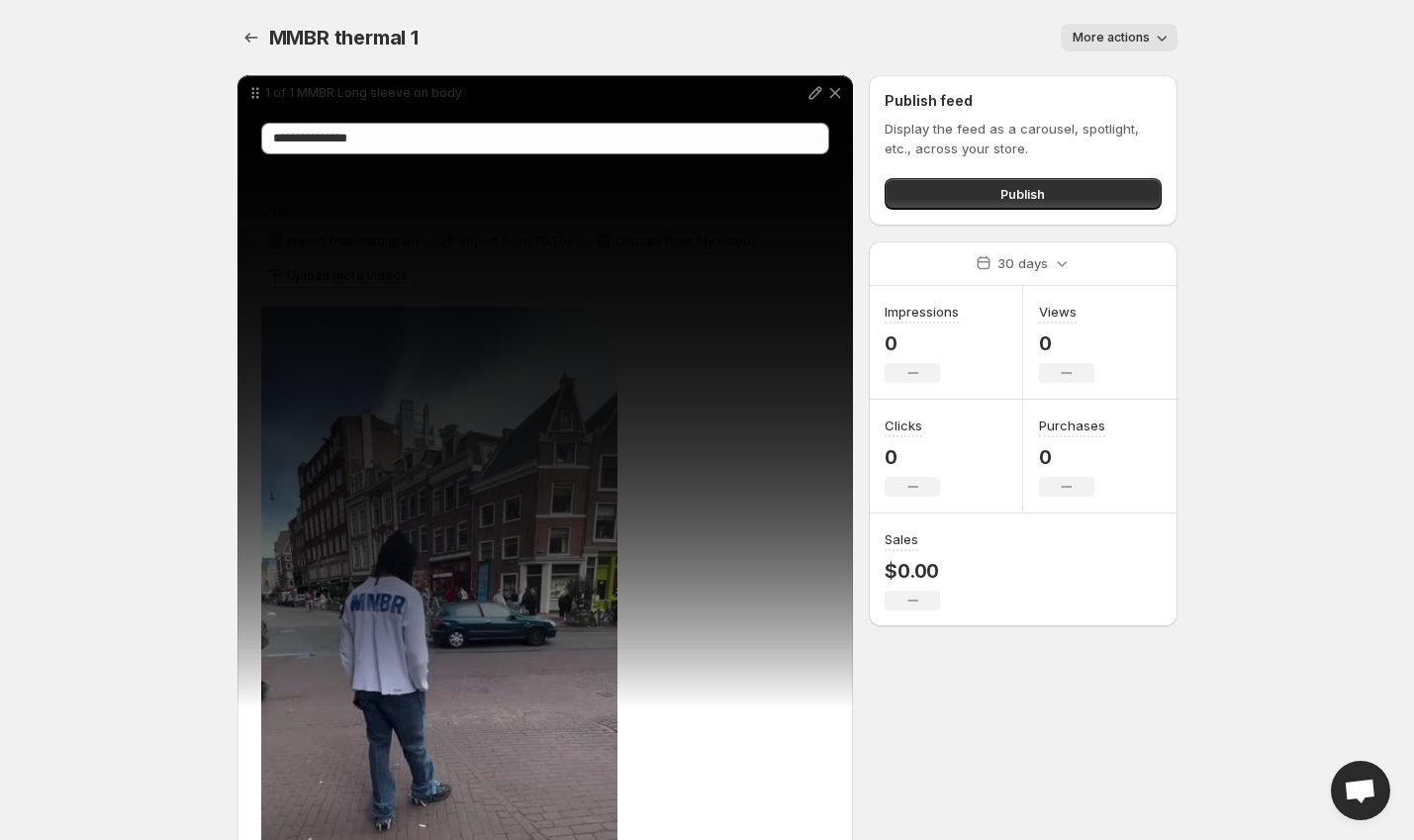 click on "Tag products" at bounding box center [340, 1925] 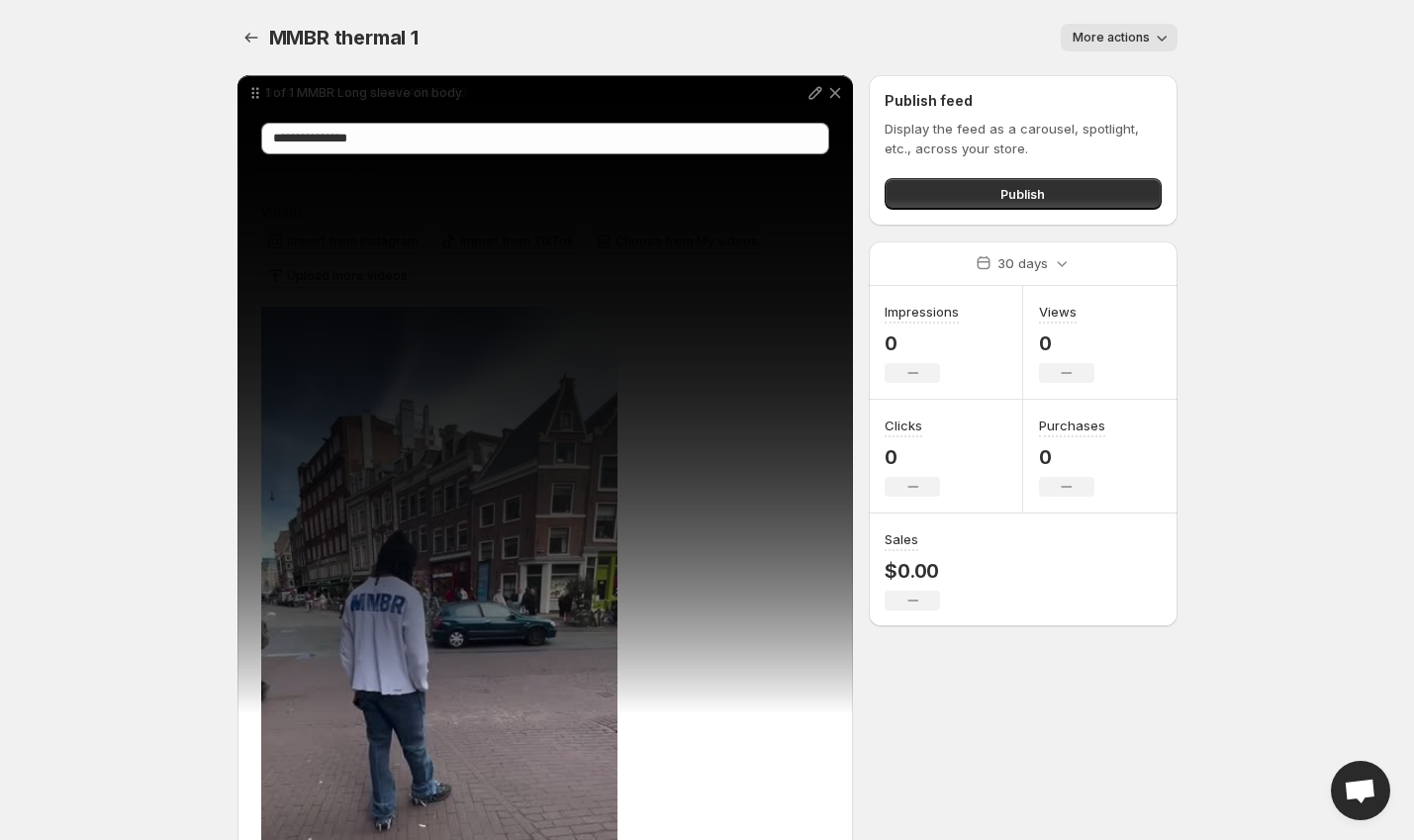 scroll, scrollTop: 164, scrollLeft: 0, axis: vertical 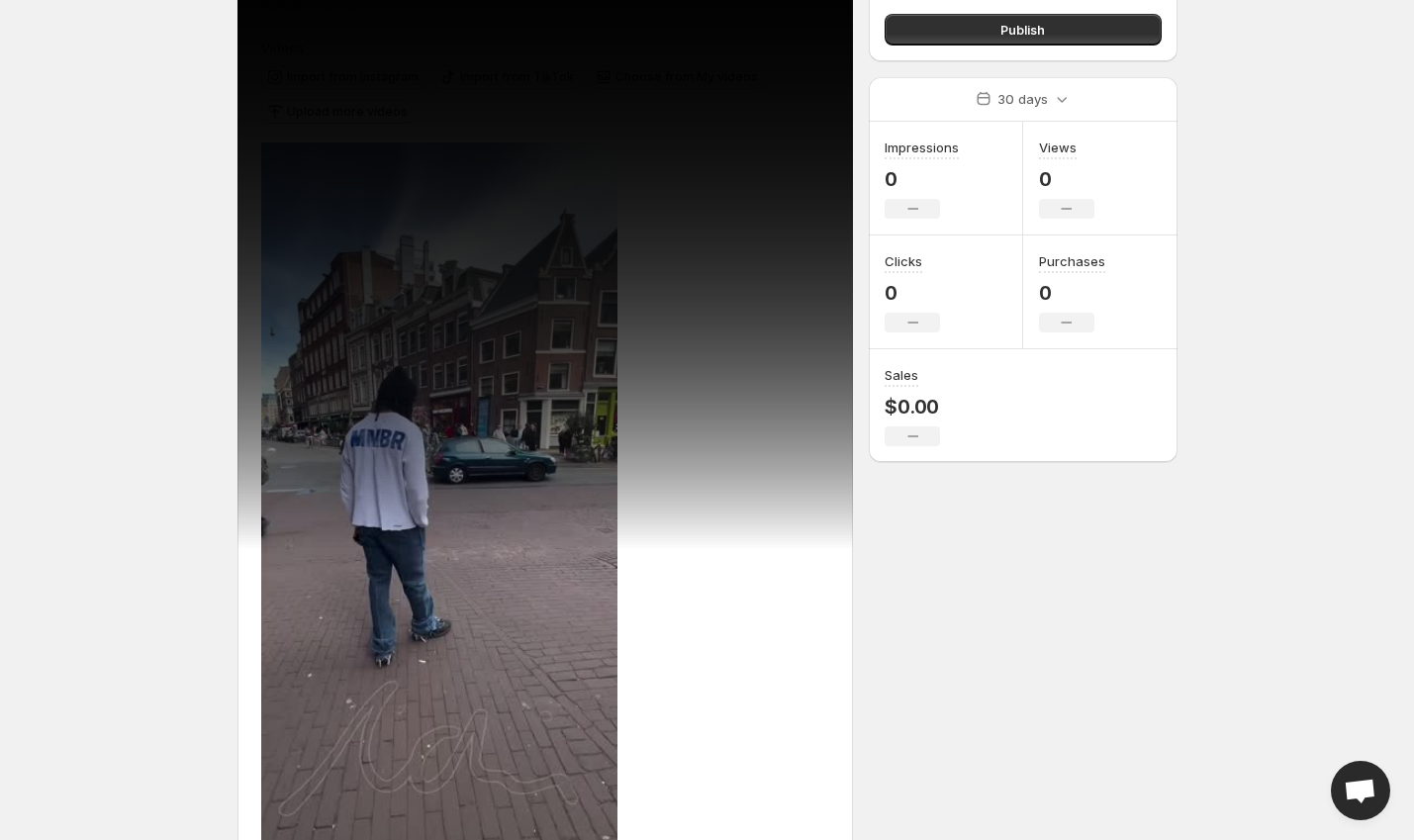 click on "Tag products" at bounding box center (340, 2473) 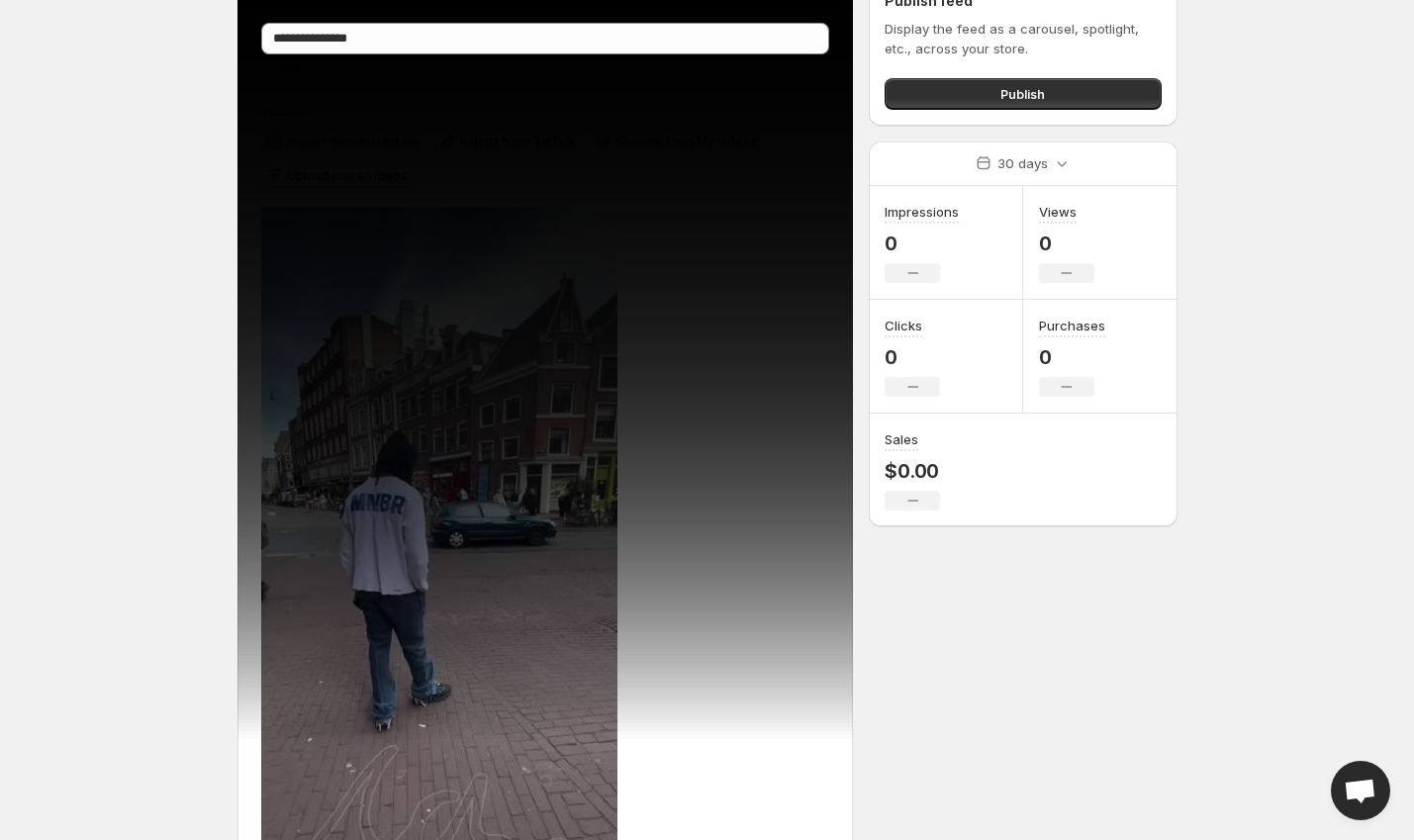 scroll, scrollTop: 0, scrollLeft: 0, axis: both 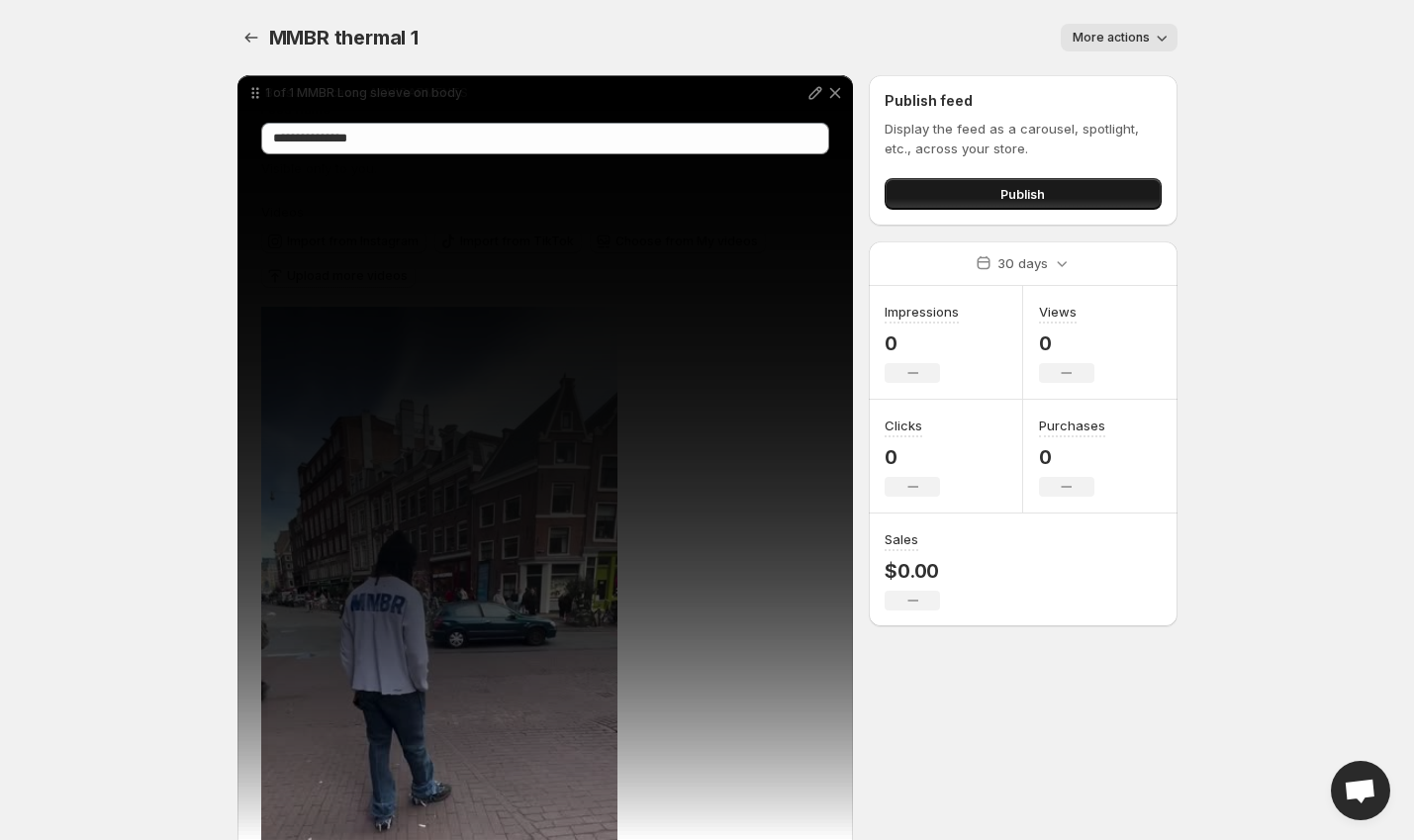 click on "Publish" at bounding box center (1022, 194) 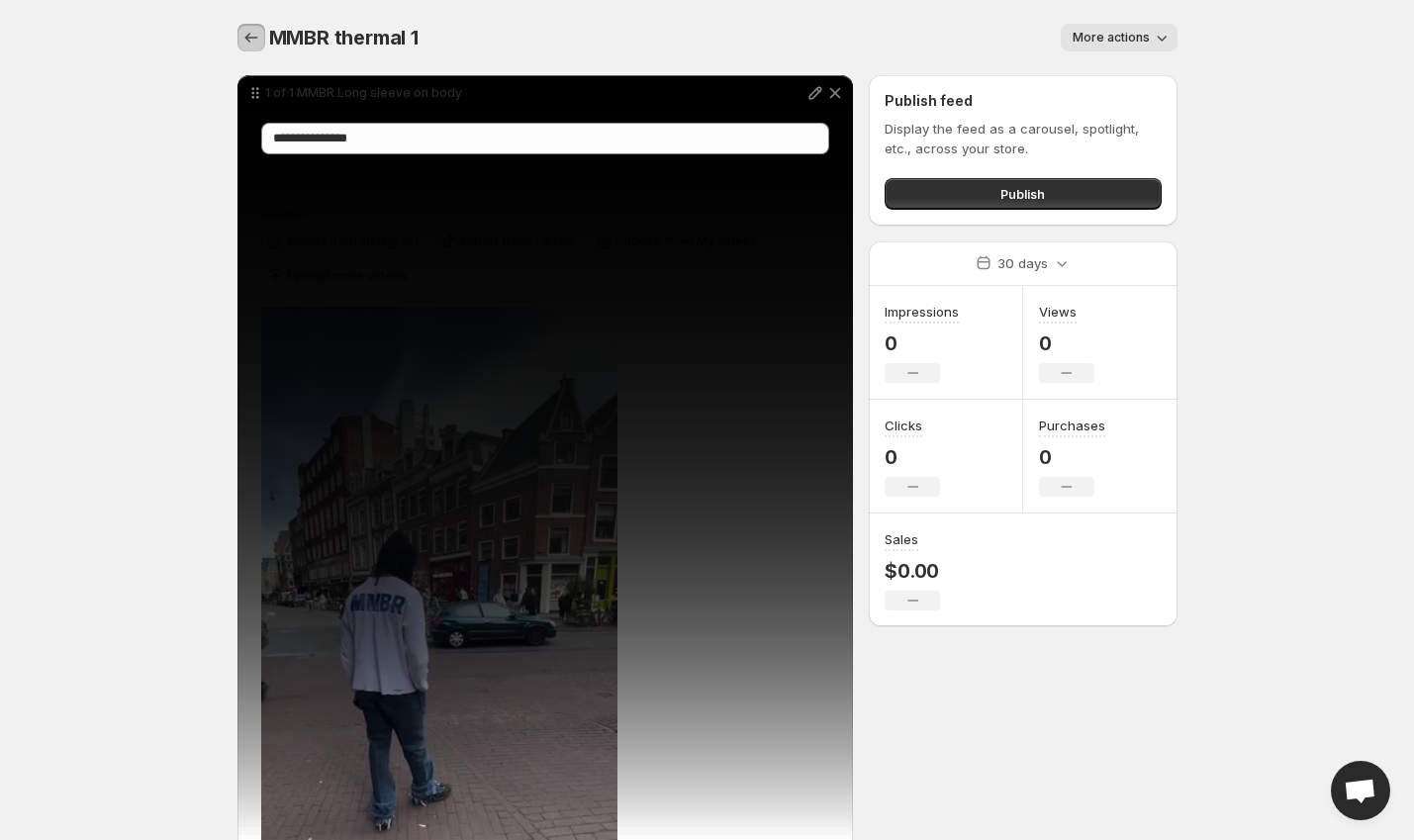 click at bounding box center (251, 38) 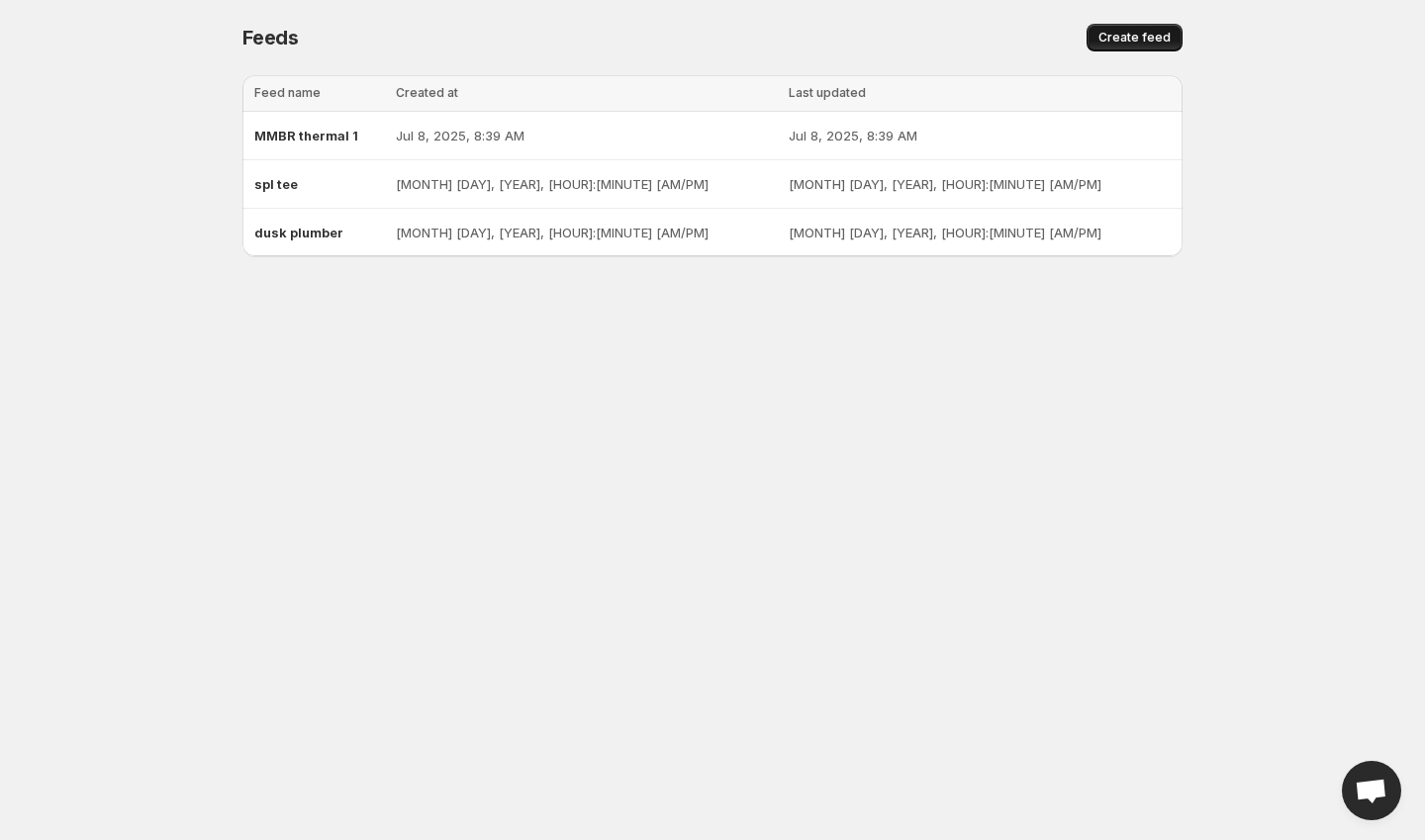 click on "Create feed" at bounding box center (1134, 38) 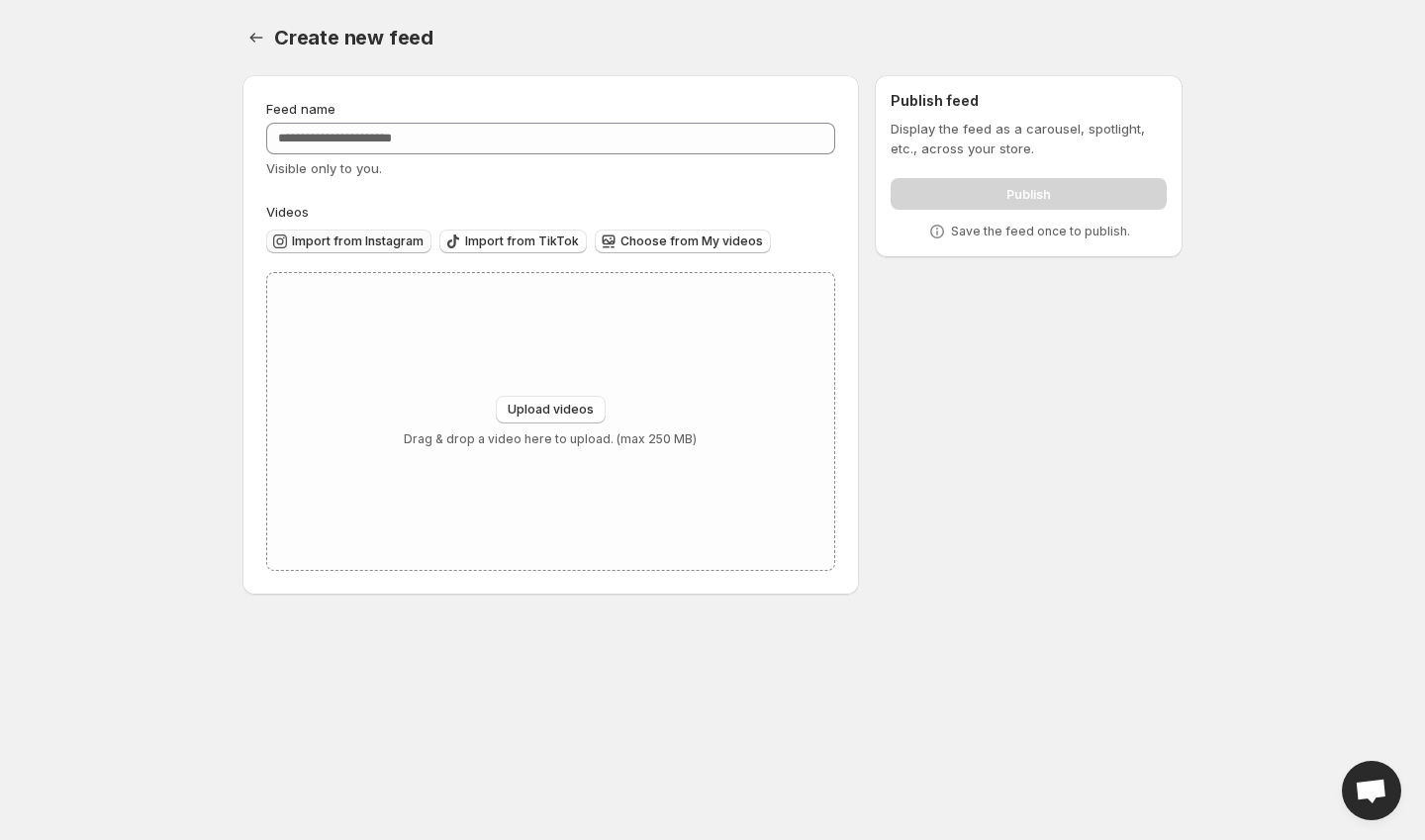 click on "Import from Instagram" at bounding box center [348, 241] 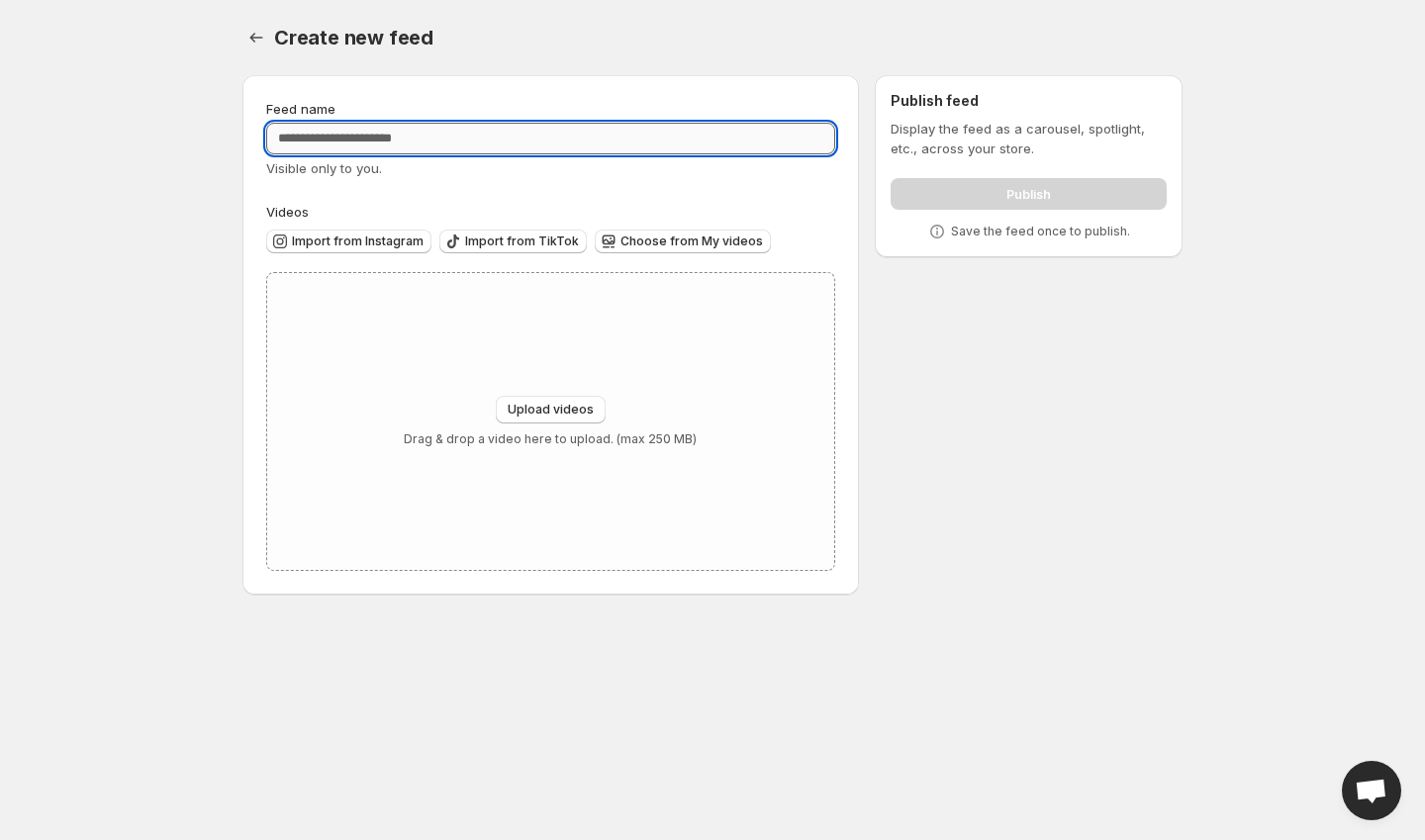click on "Feed name" at bounding box center [550, 139] 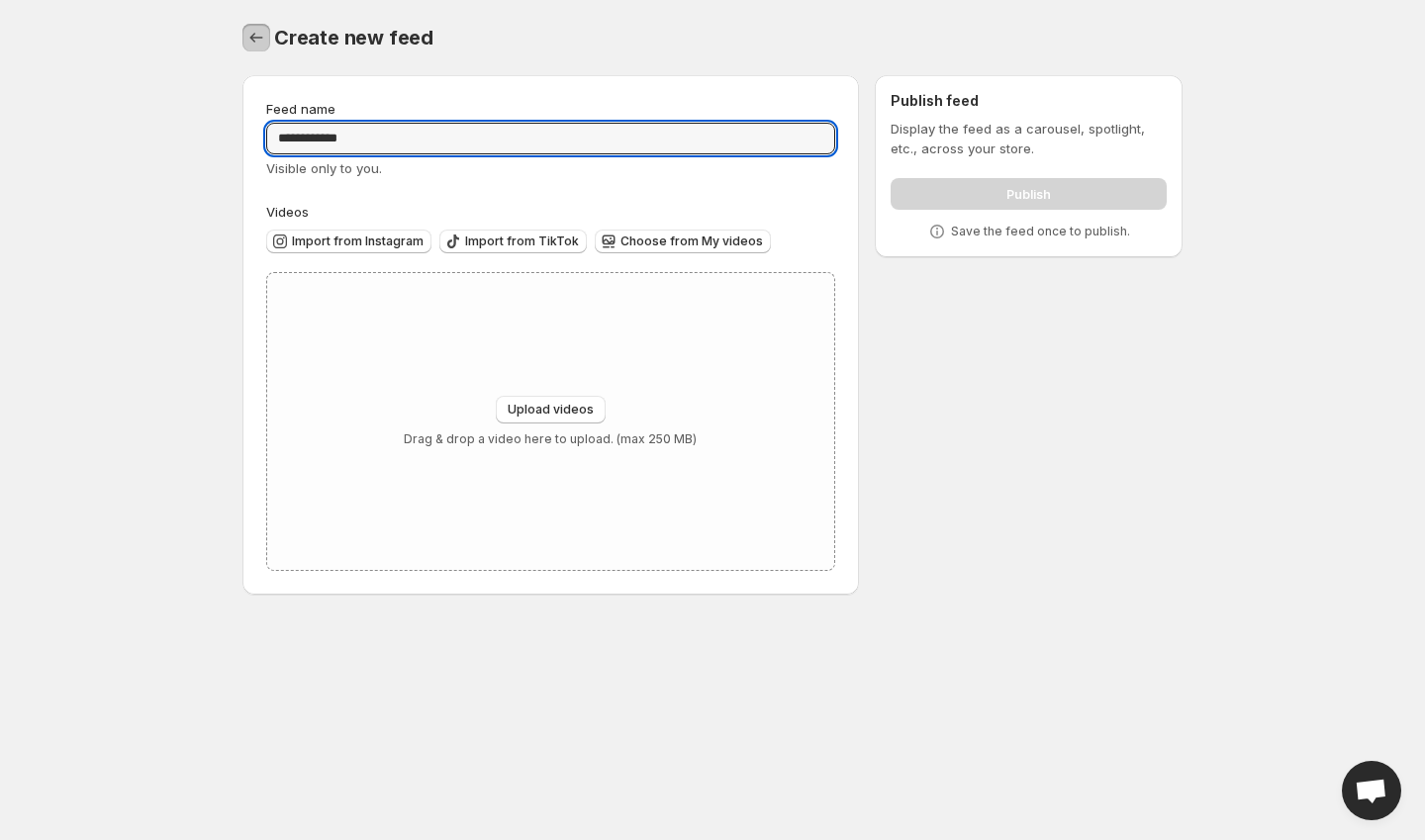 click at bounding box center (256, 38) 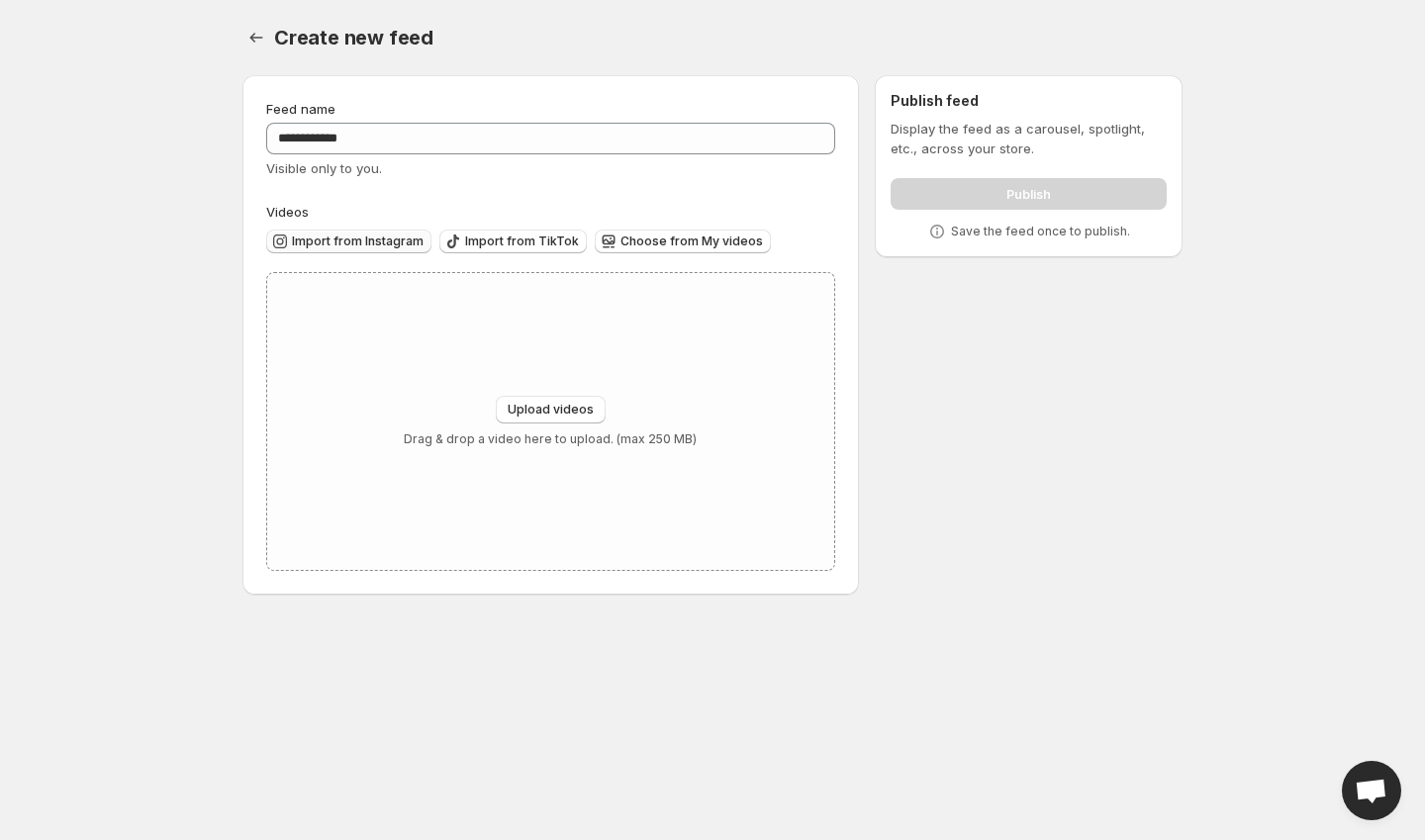 click on "Import from Instagram" at bounding box center (357, 241) 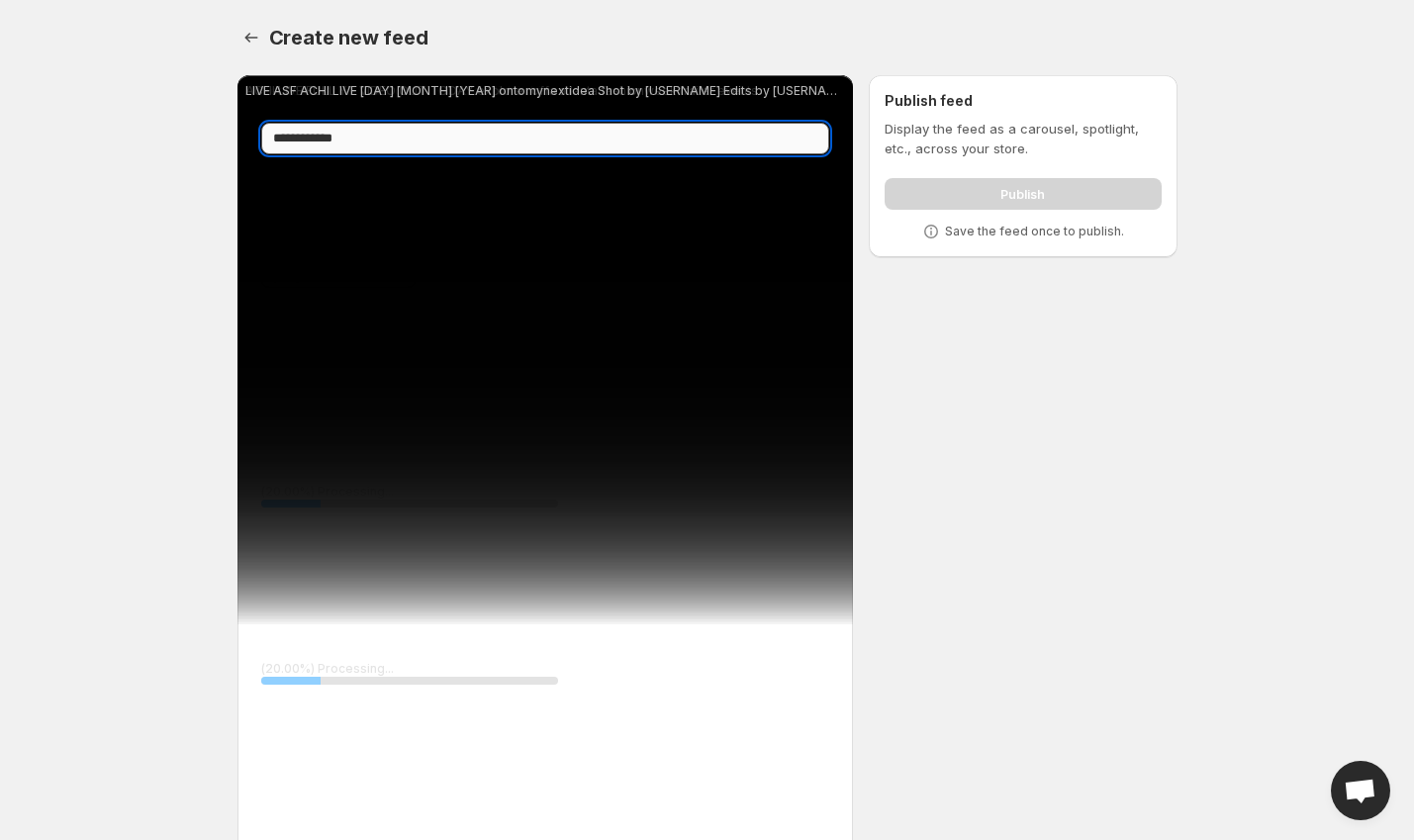 click on "**********" at bounding box center (545, 139) 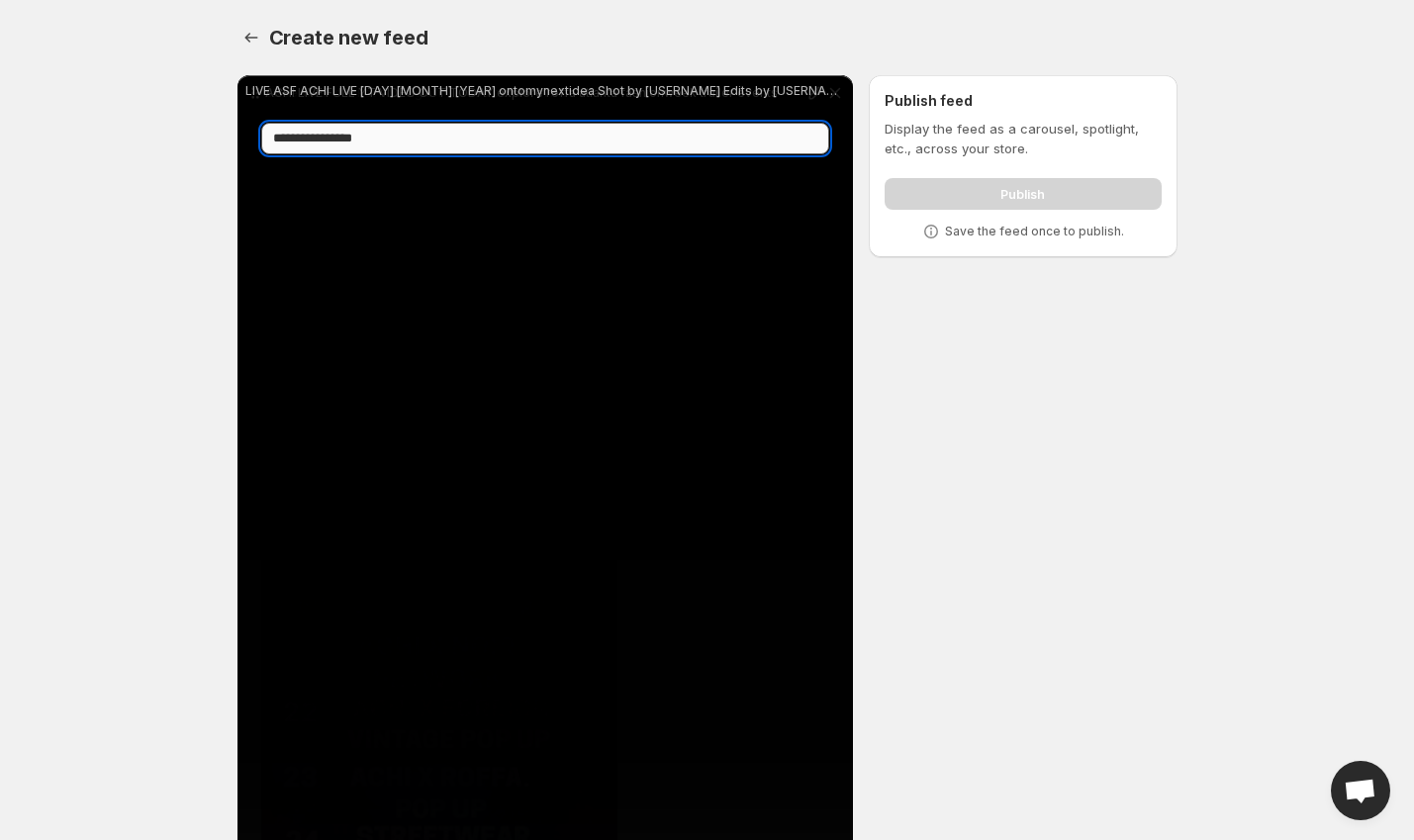 type on "**********" 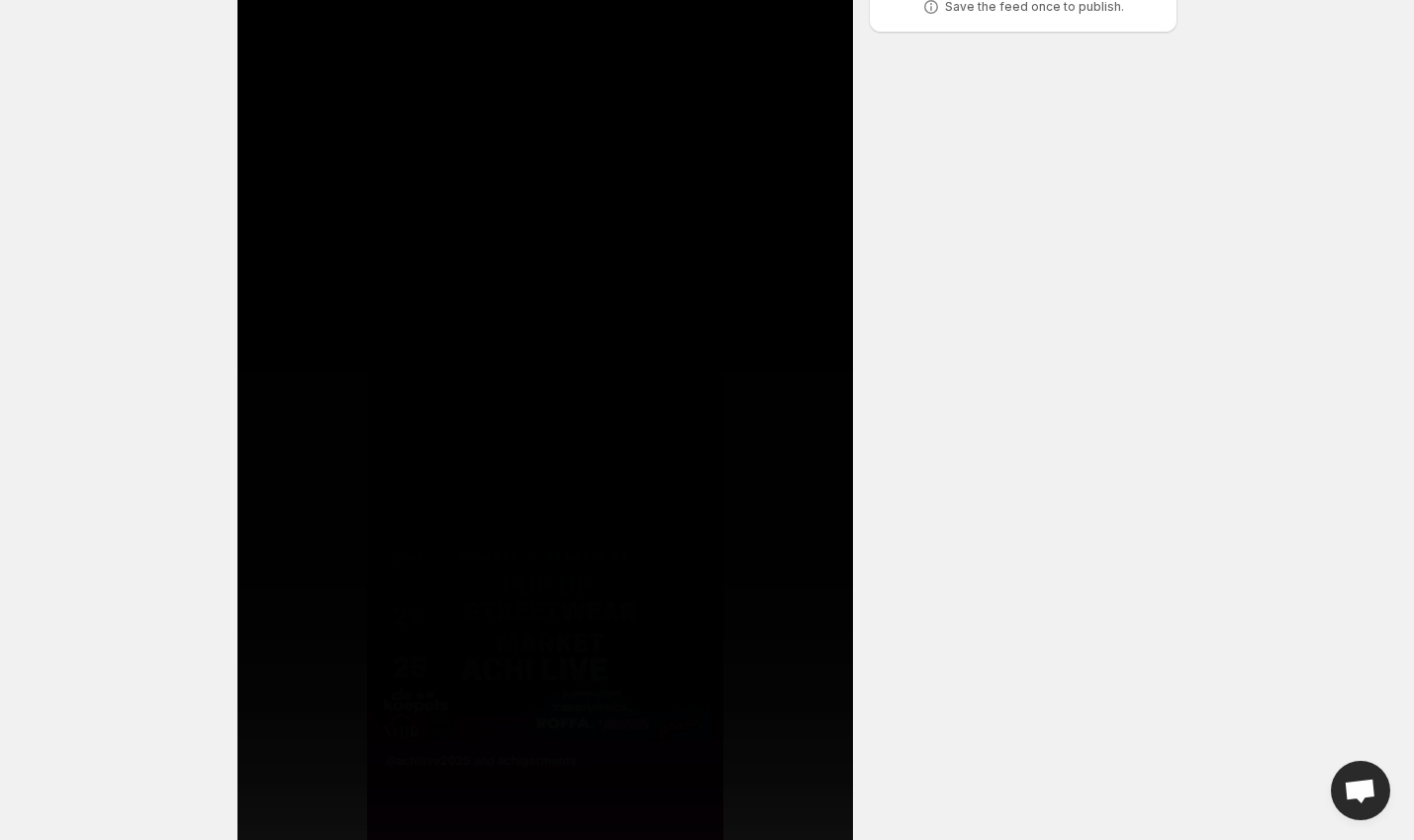 scroll, scrollTop: 0, scrollLeft: 0, axis: both 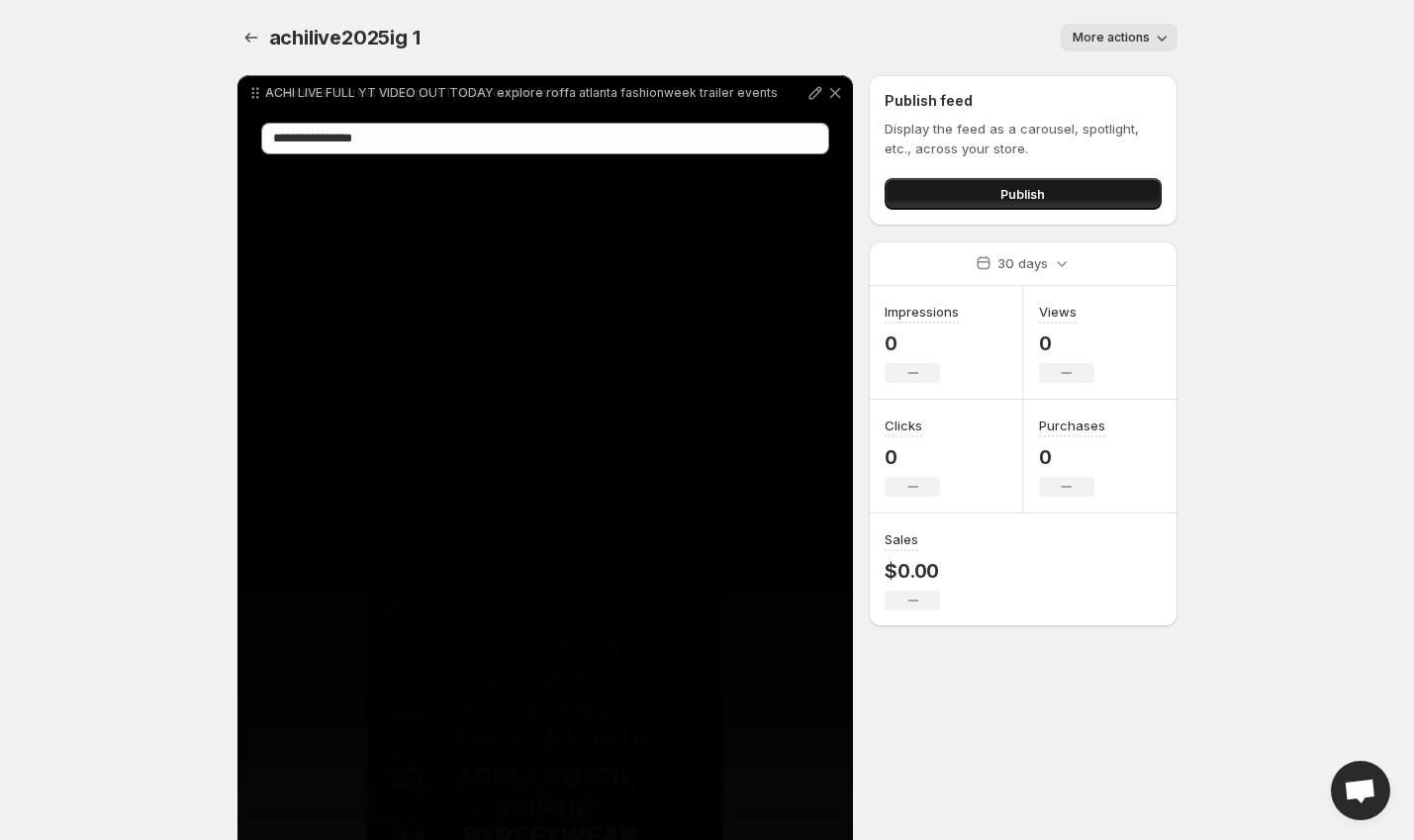 click on "Publish" at bounding box center [1022, 194] 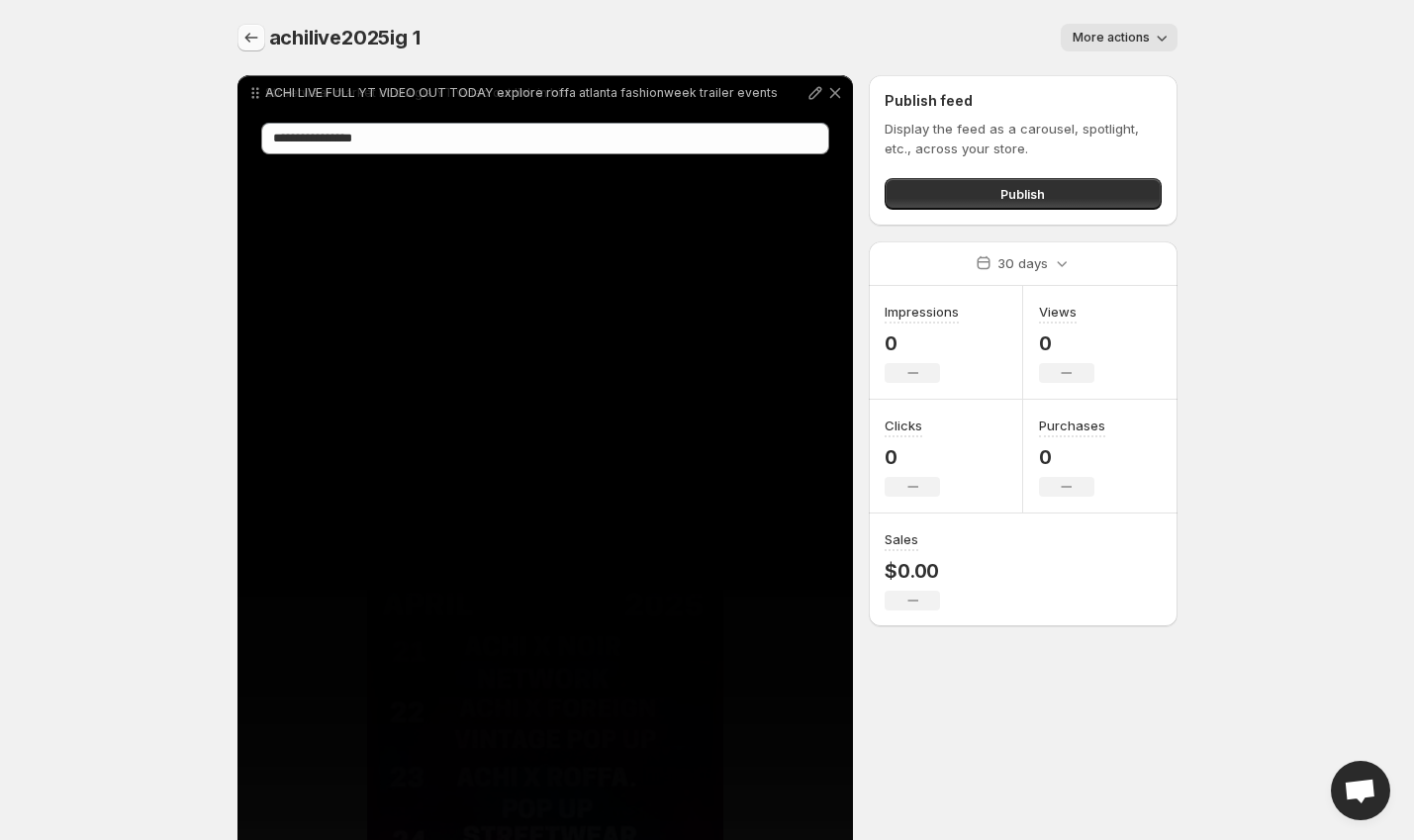 click at bounding box center (251, 38) 